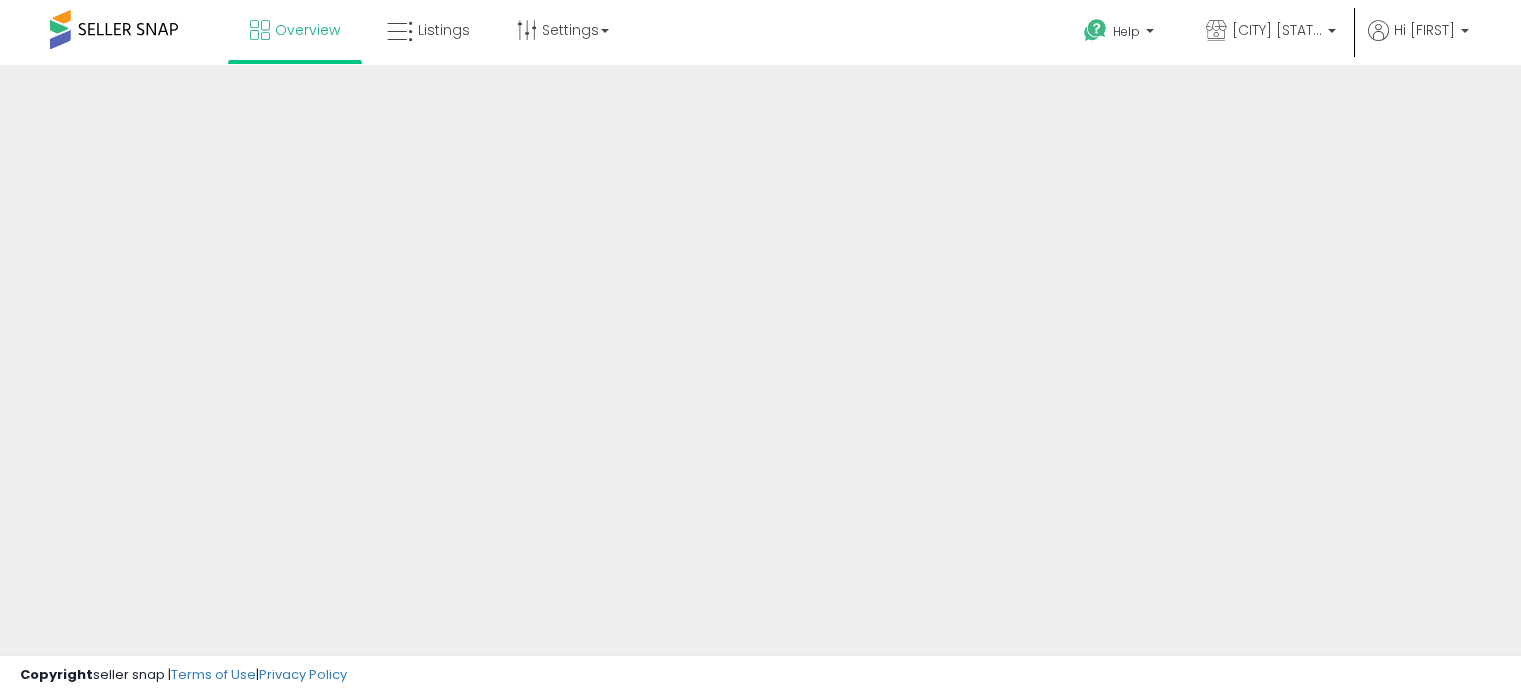 scroll, scrollTop: 0, scrollLeft: 0, axis: both 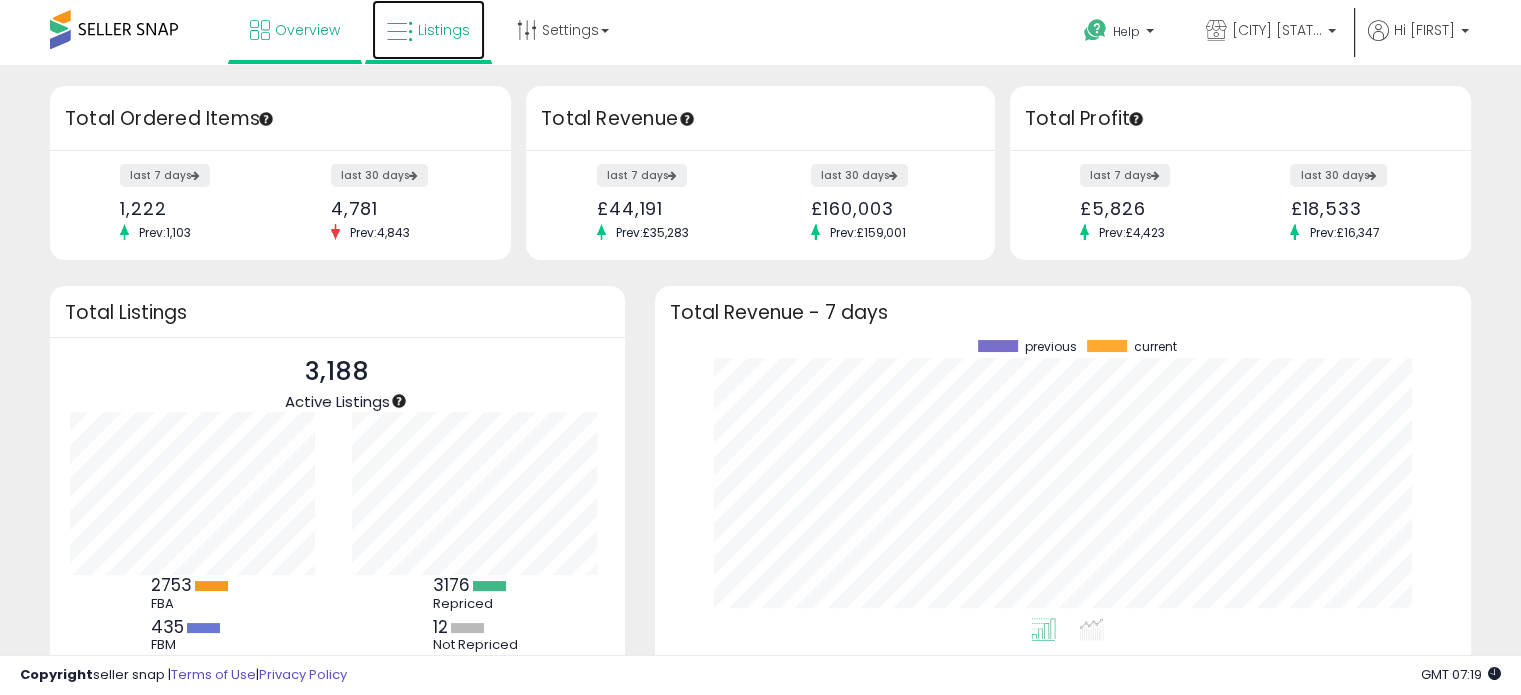 click on "Listings" at bounding box center [444, 30] 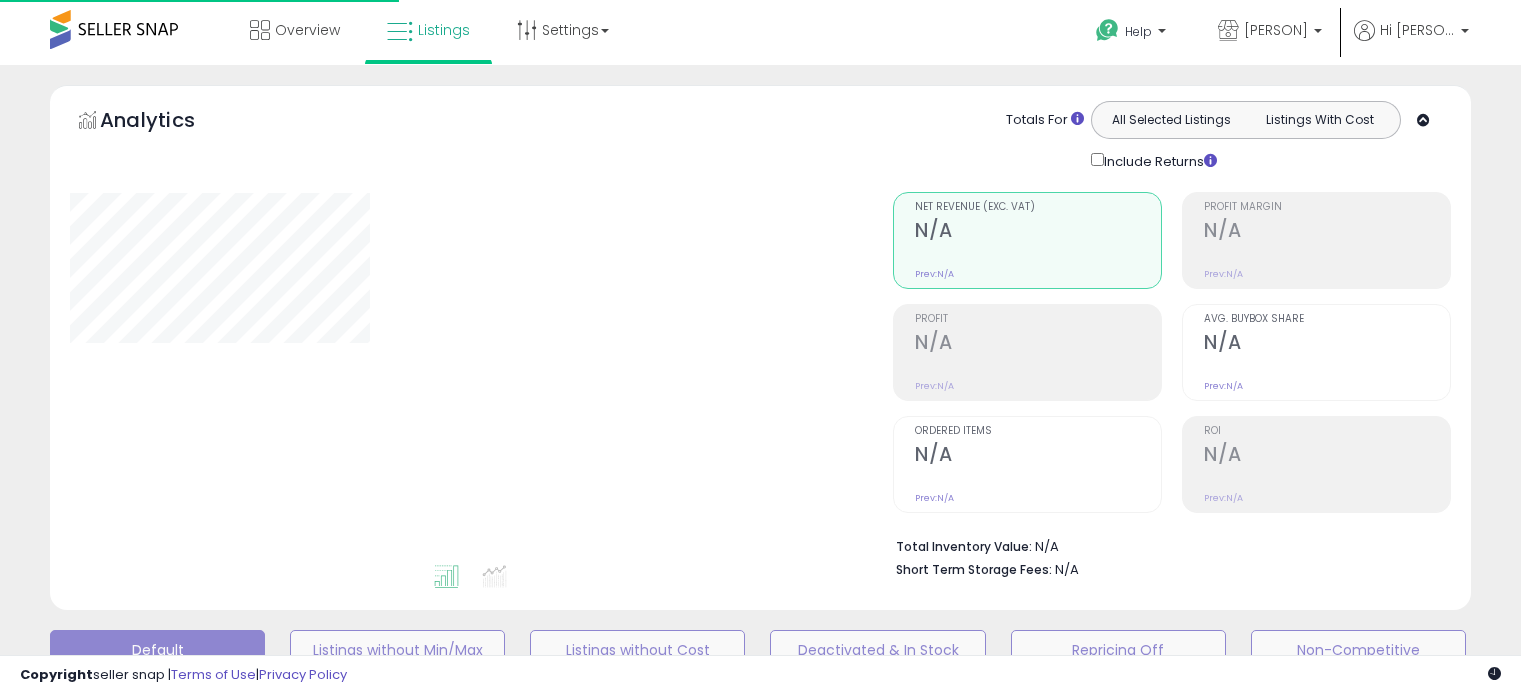 scroll, scrollTop: 0, scrollLeft: 0, axis: both 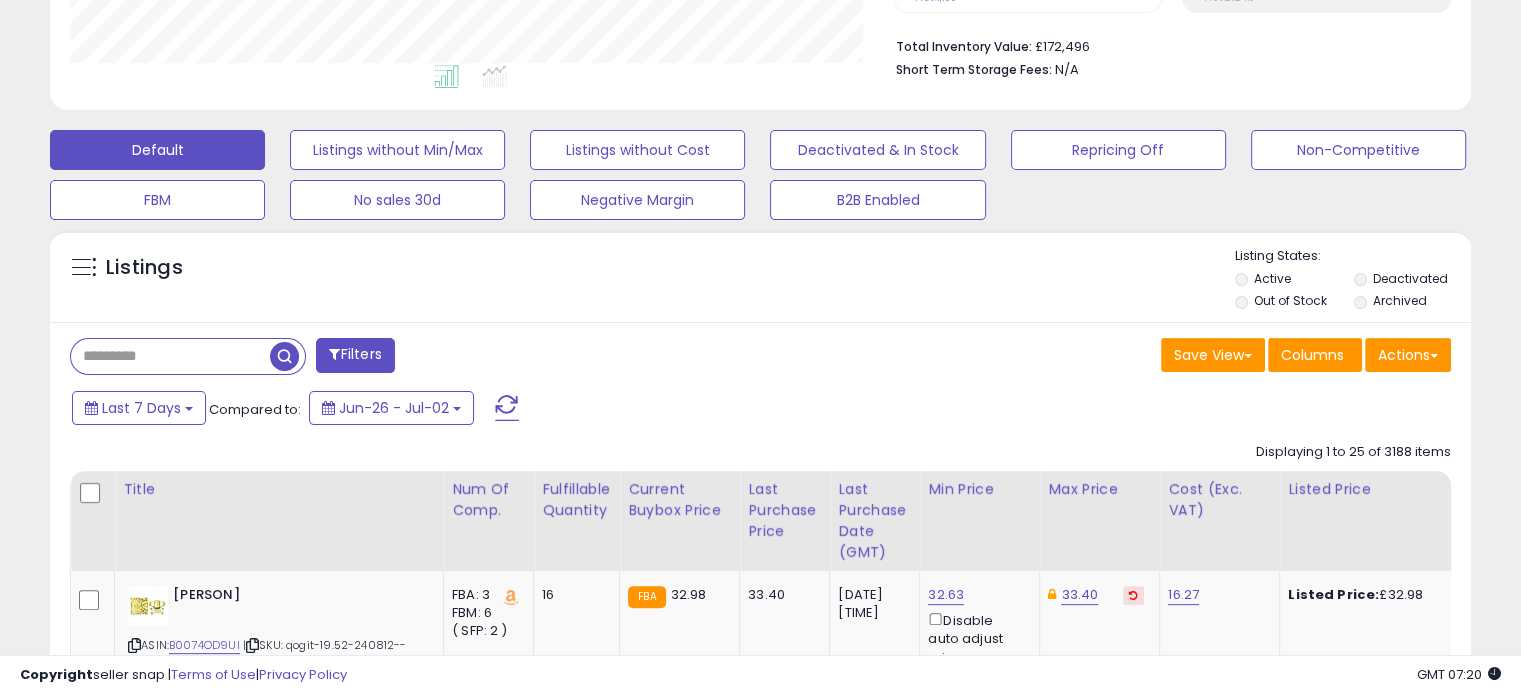 click at bounding box center (170, 356) 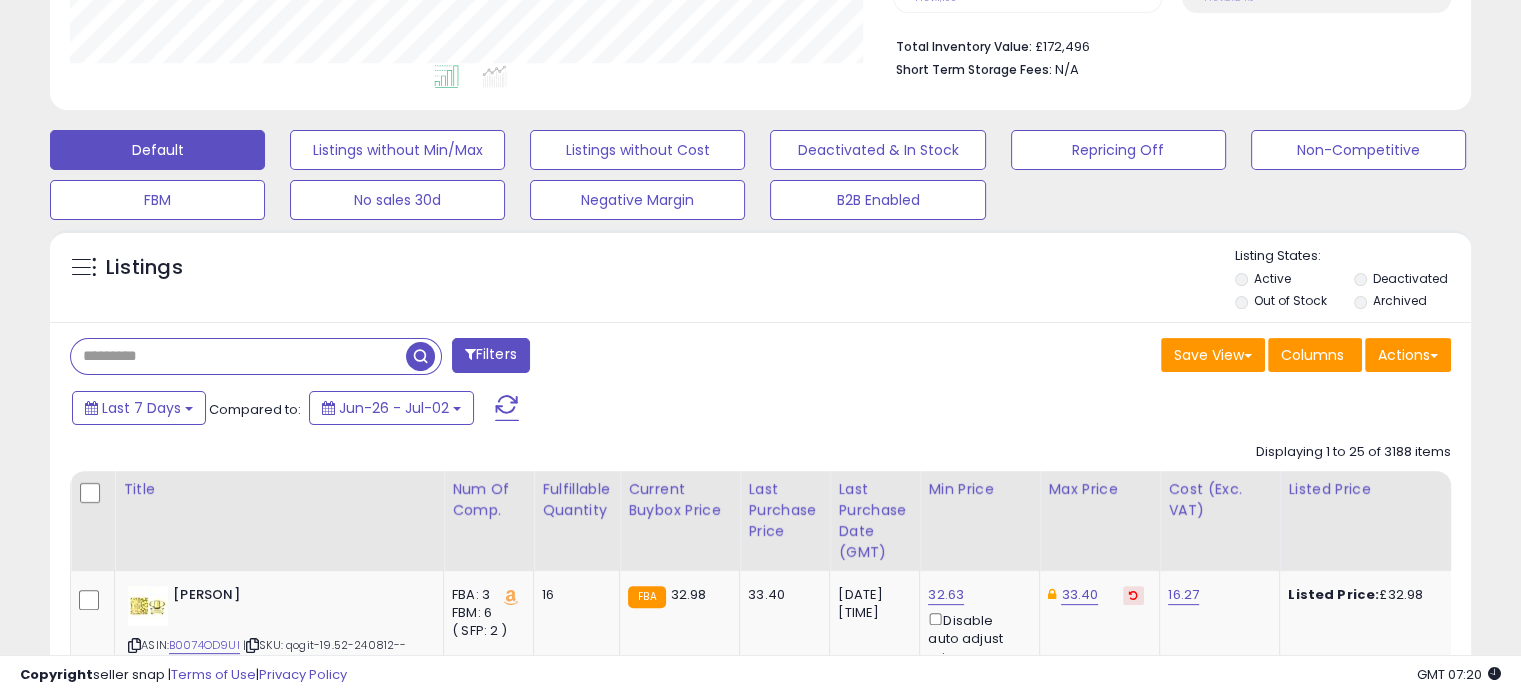 paste on "**********" 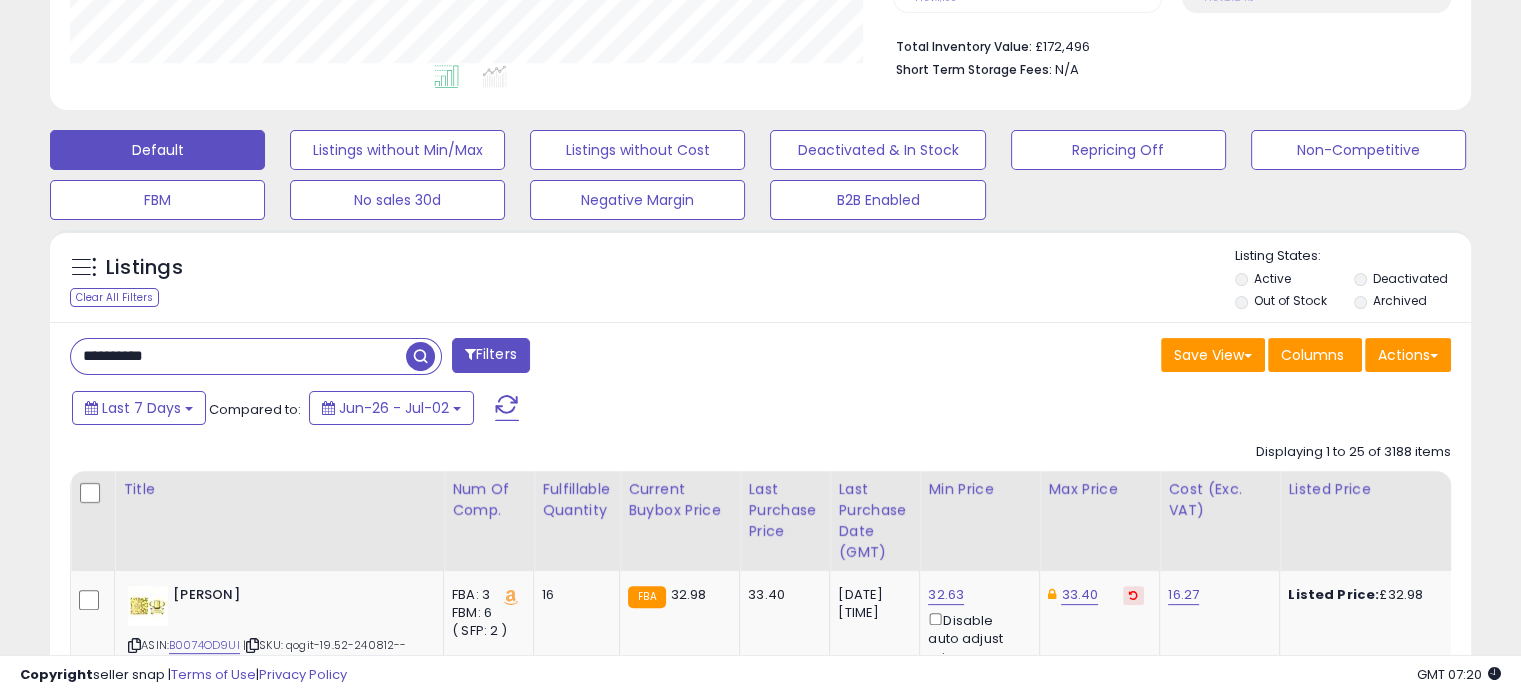 type on "**********" 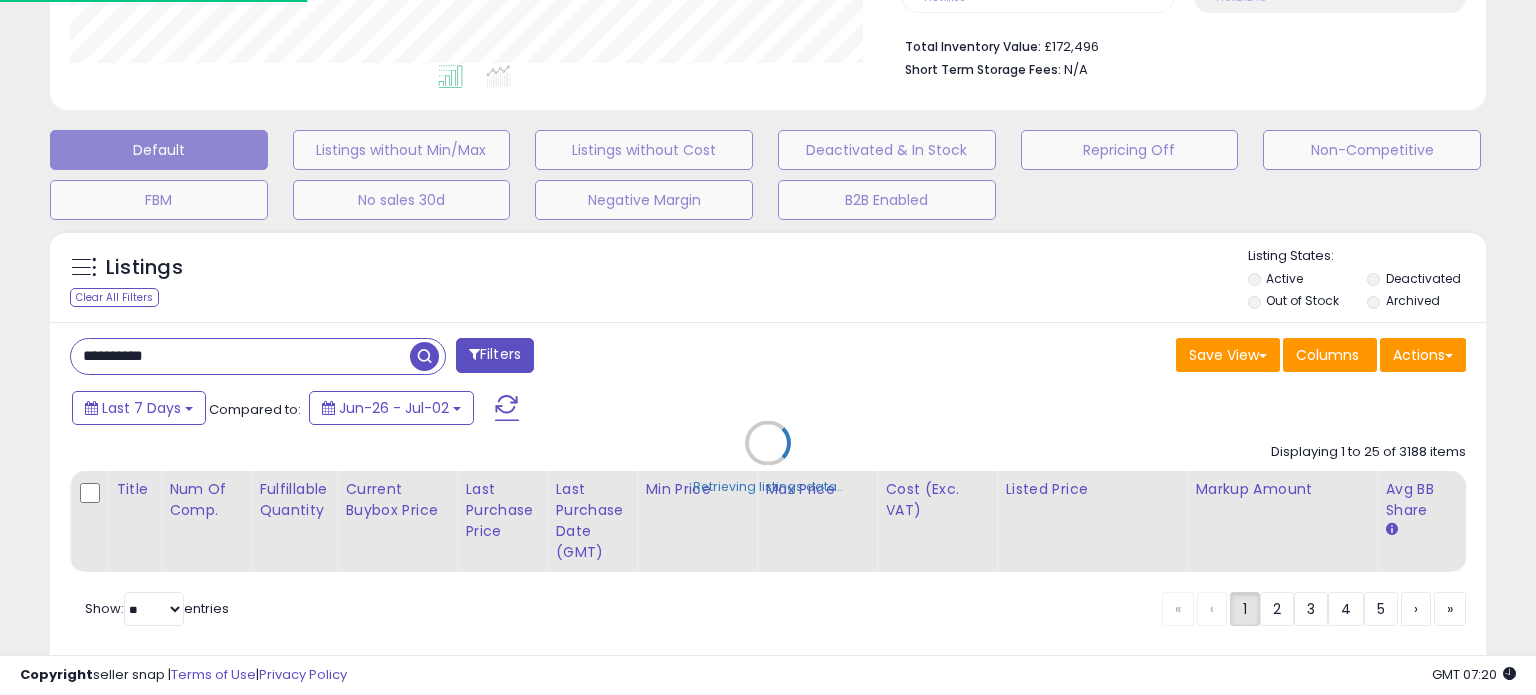 scroll, scrollTop: 999589, scrollLeft: 999168, axis: both 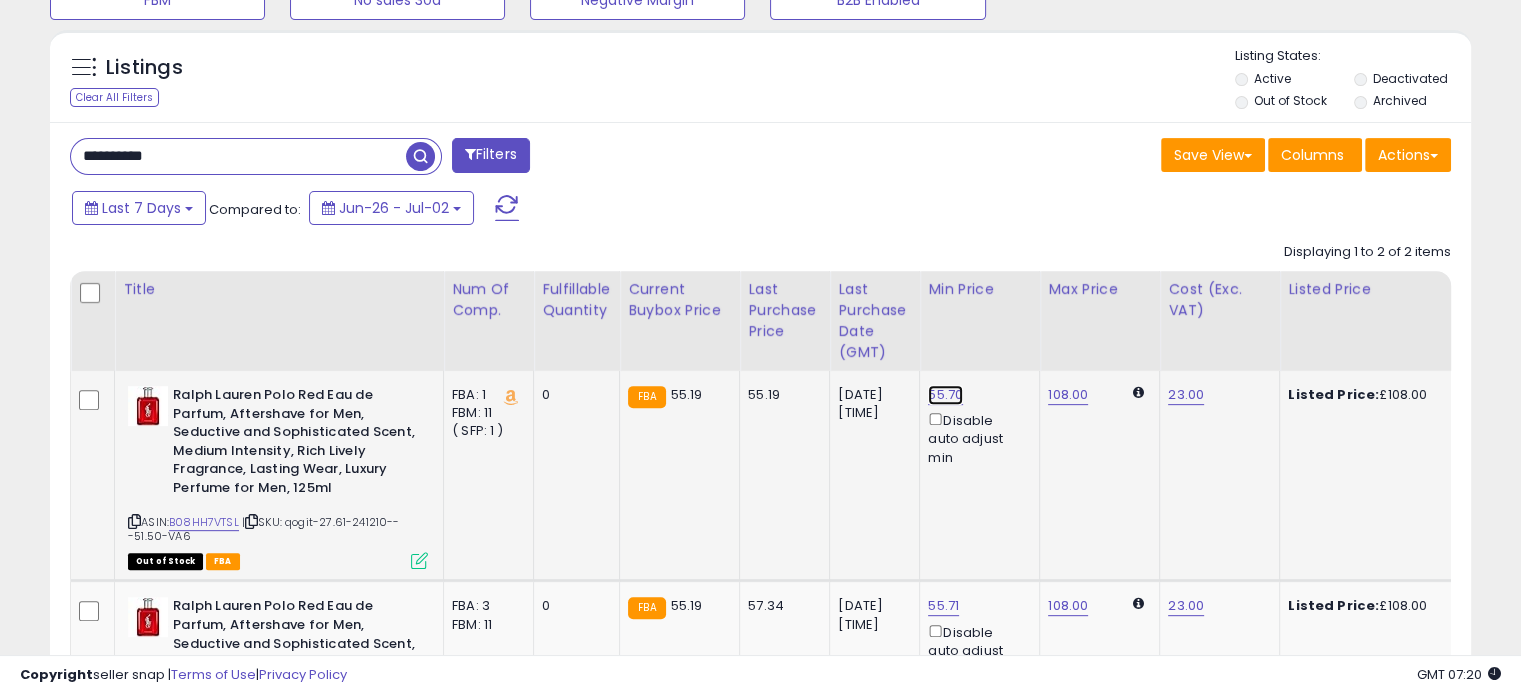 click on "55.70" at bounding box center (945, 395) 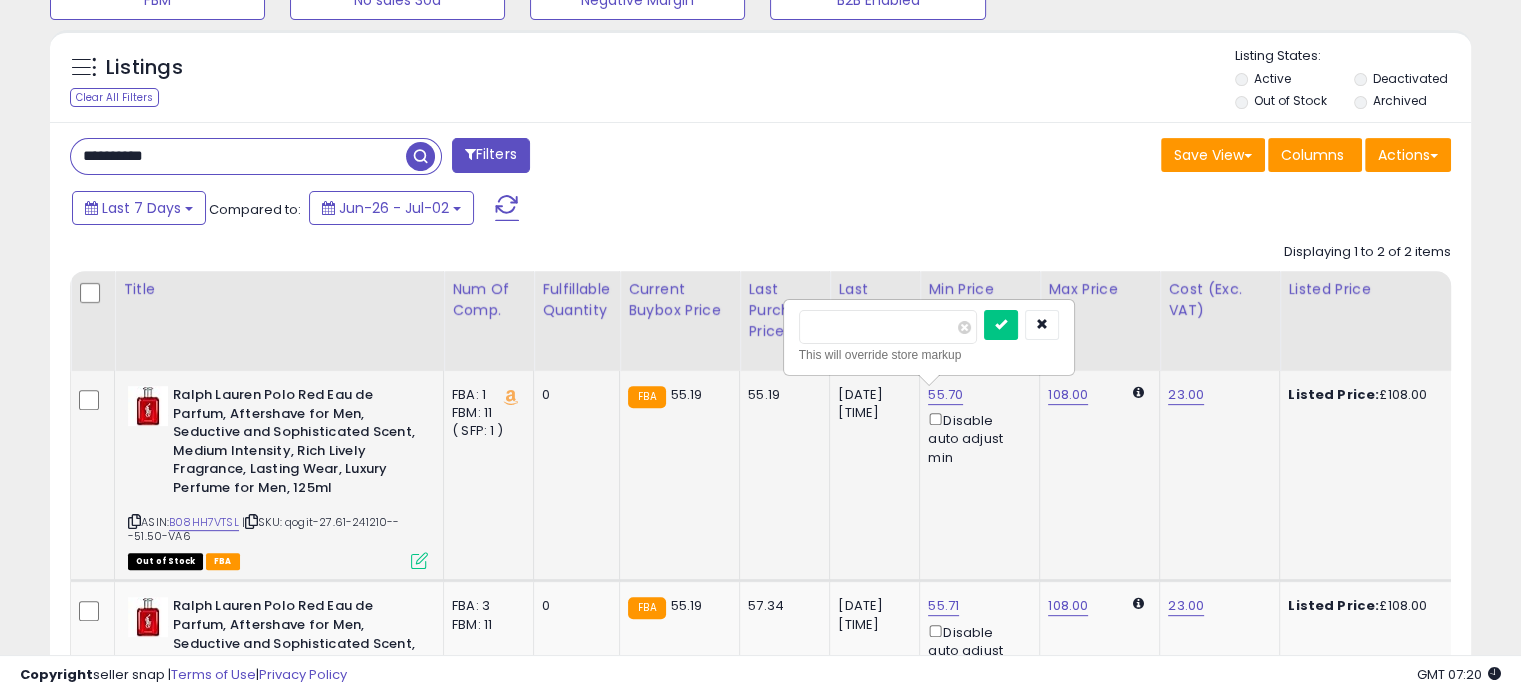 drag, startPoint x: 852, startPoint y: 331, endPoint x: 833, endPoint y: 327, distance: 19.416489 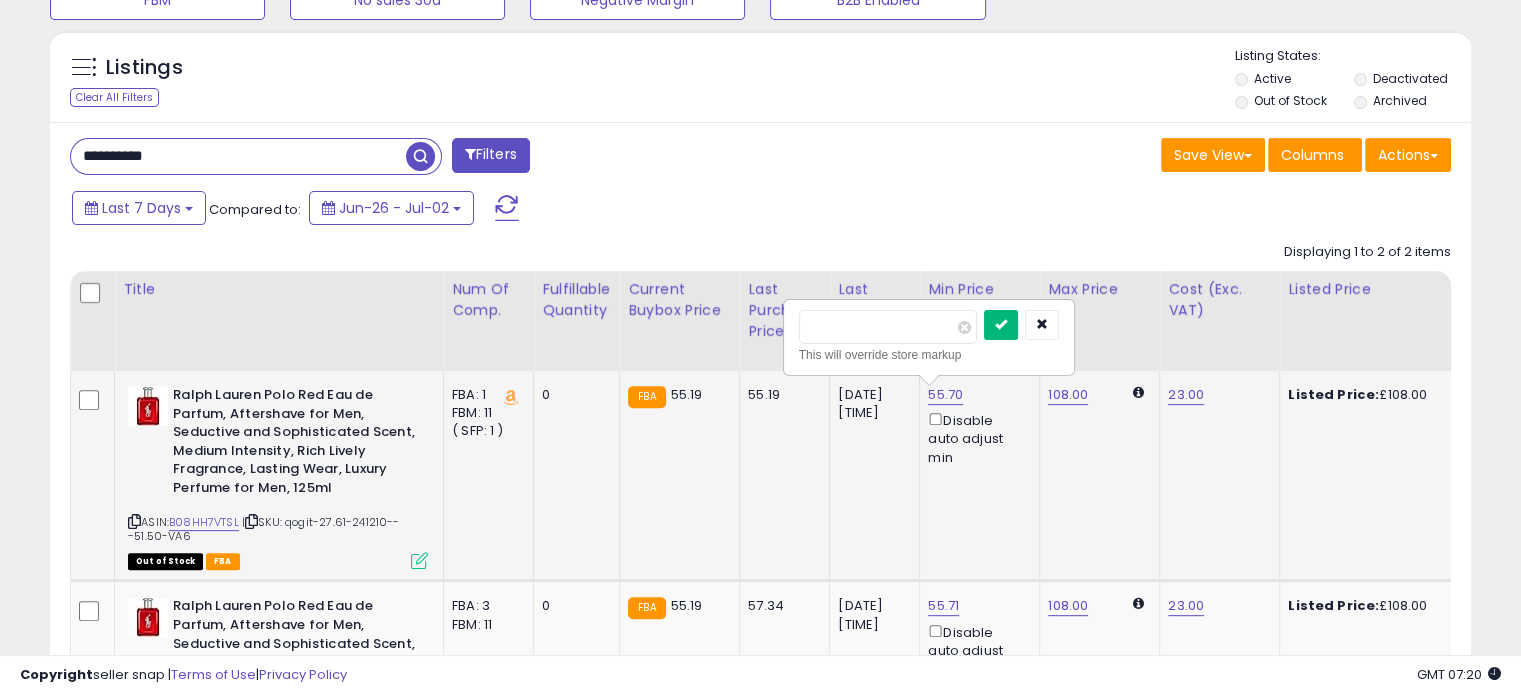 type on "*****" 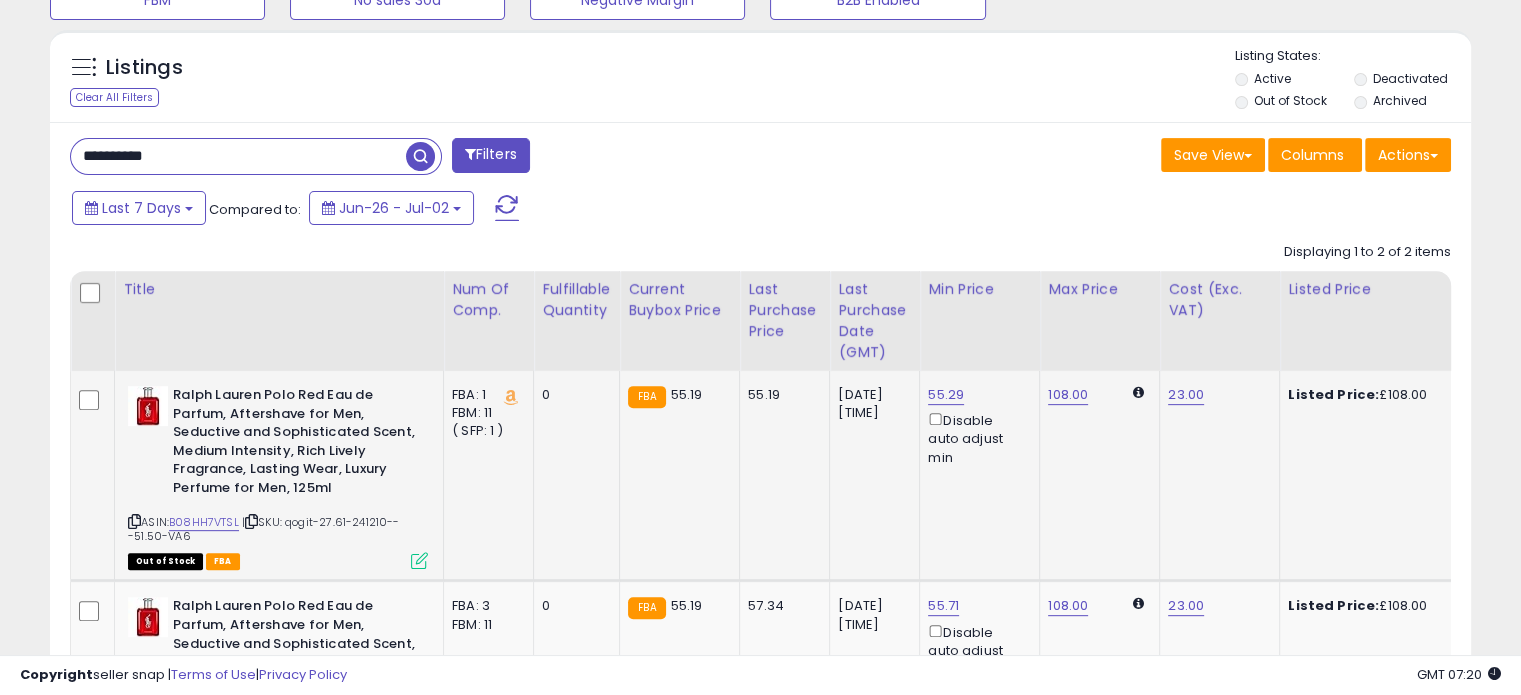 scroll, scrollTop: 900, scrollLeft: 0, axis: vertical 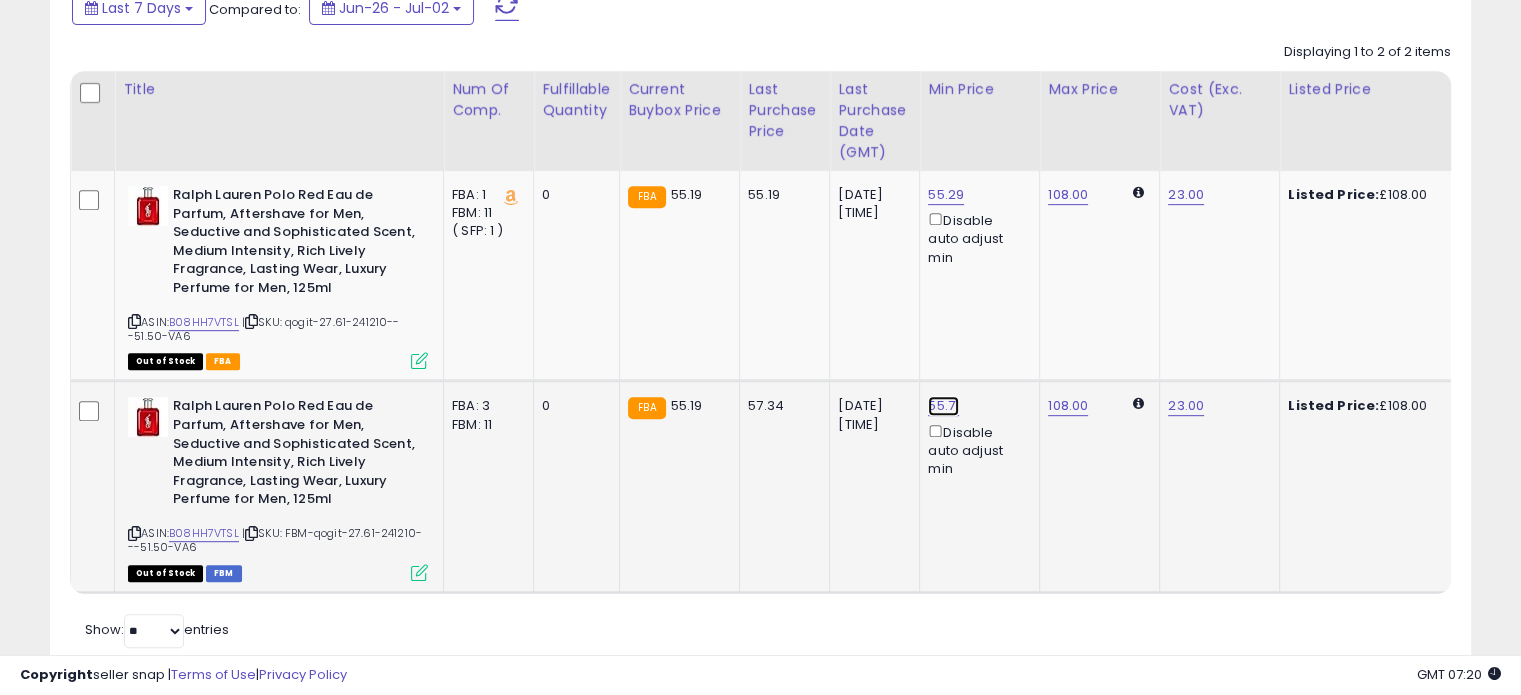 click on "55.71" at bounding box center [946, 195] 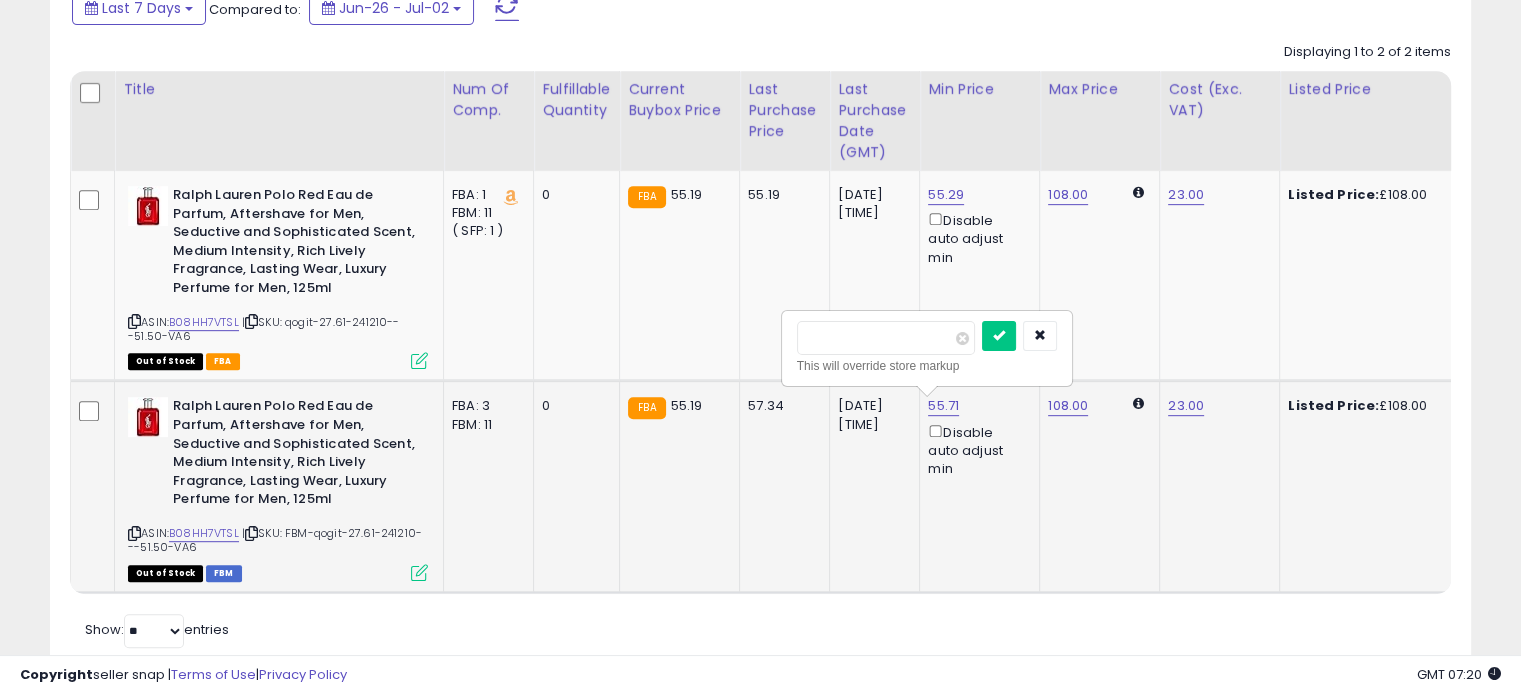 drag, startPoint x: 843, startPoint y: 338, endPoint x: 849, endPoint y: 360, distance: 22.803509 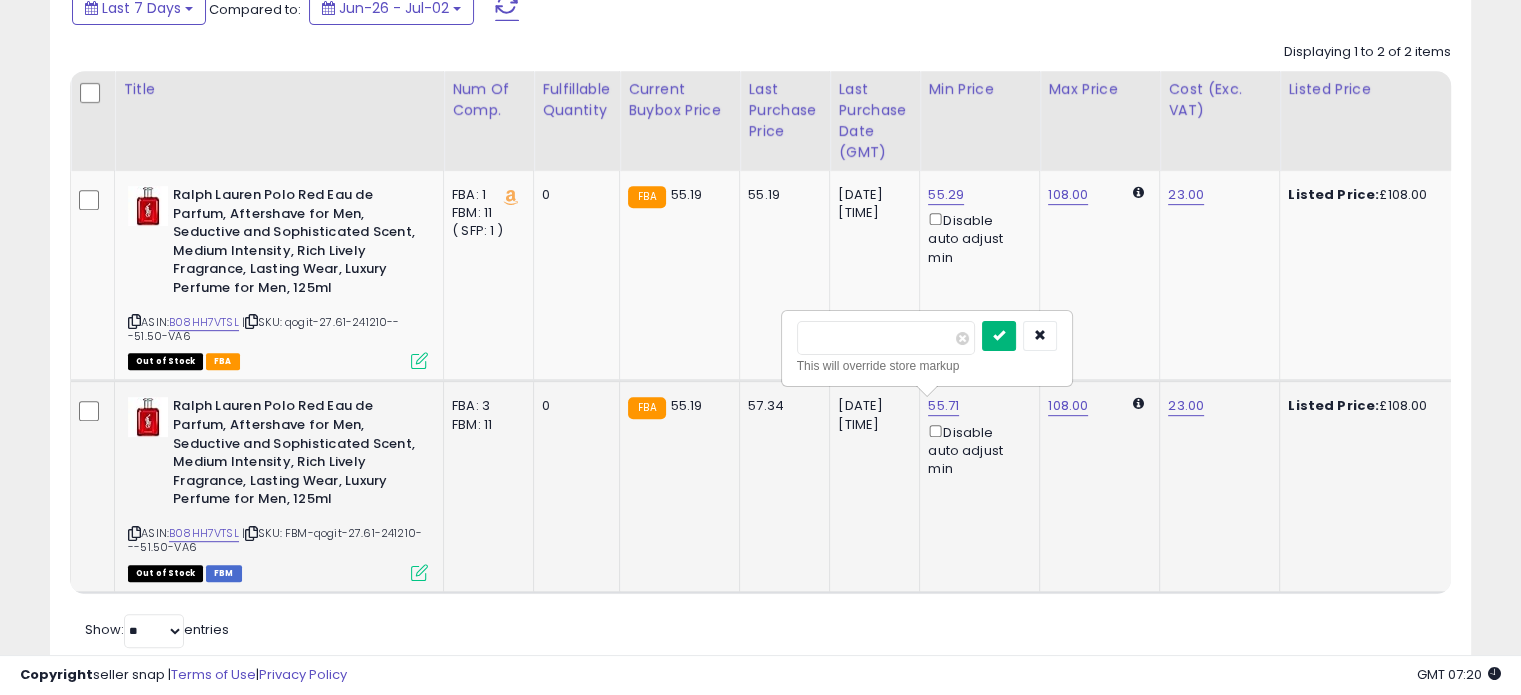 type on "*****" 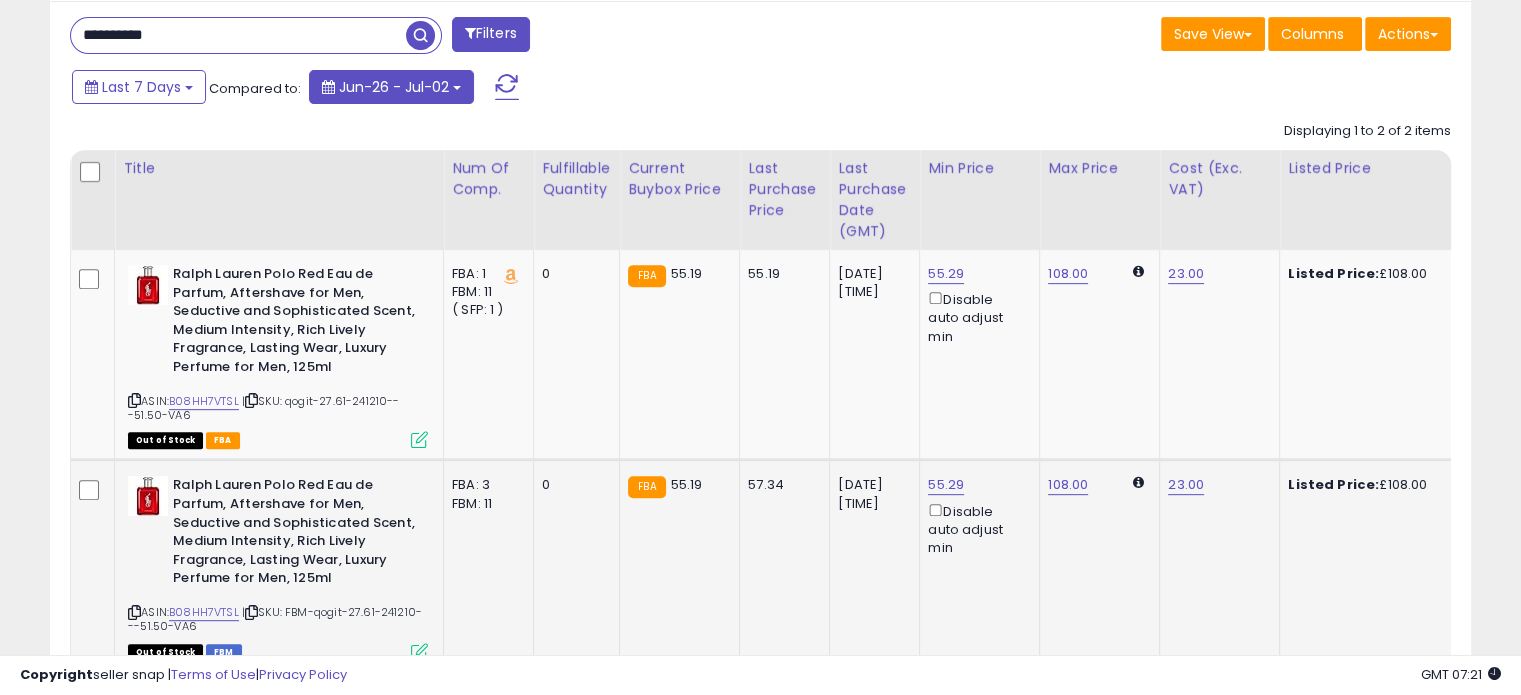 scroll, scrollTop: 700, scrollLeft: 0, axis: vertical 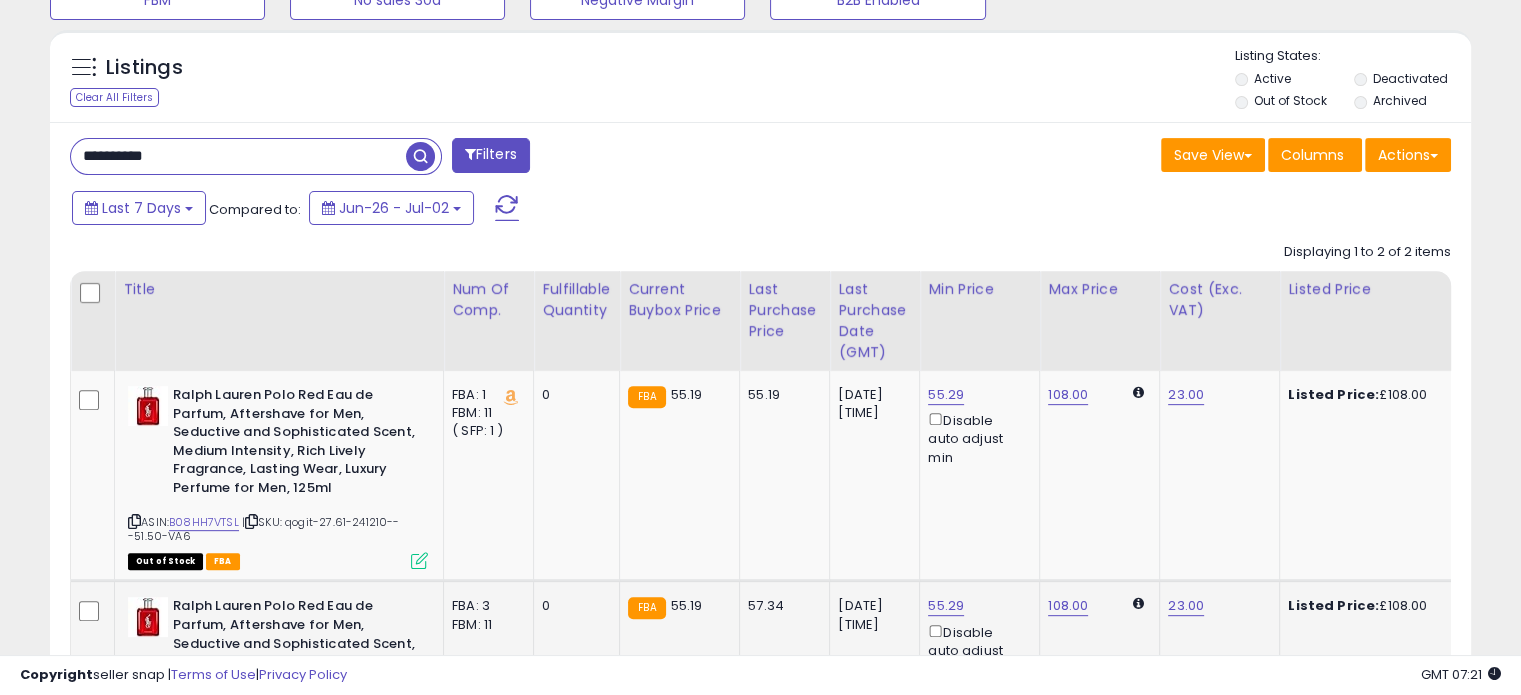 click on "**********" at bounding box center [238, 156] 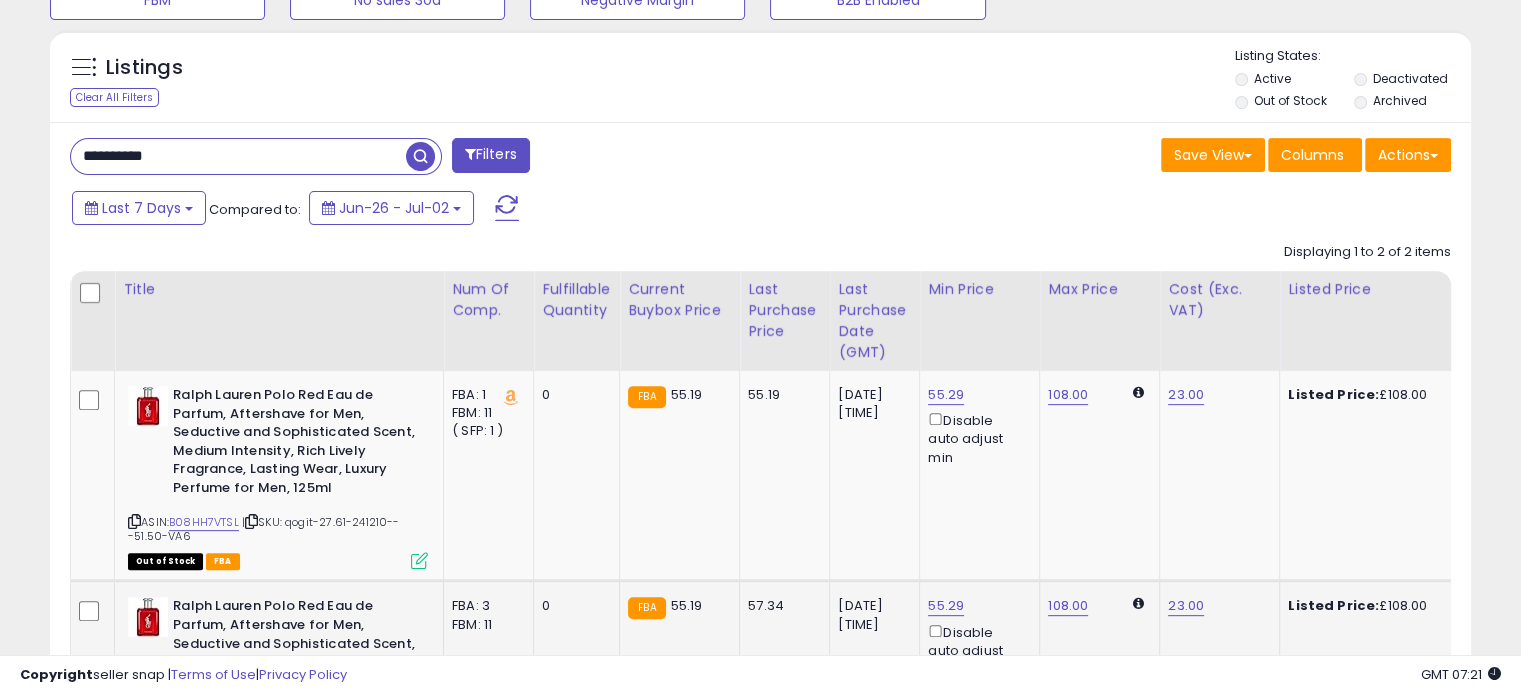paste 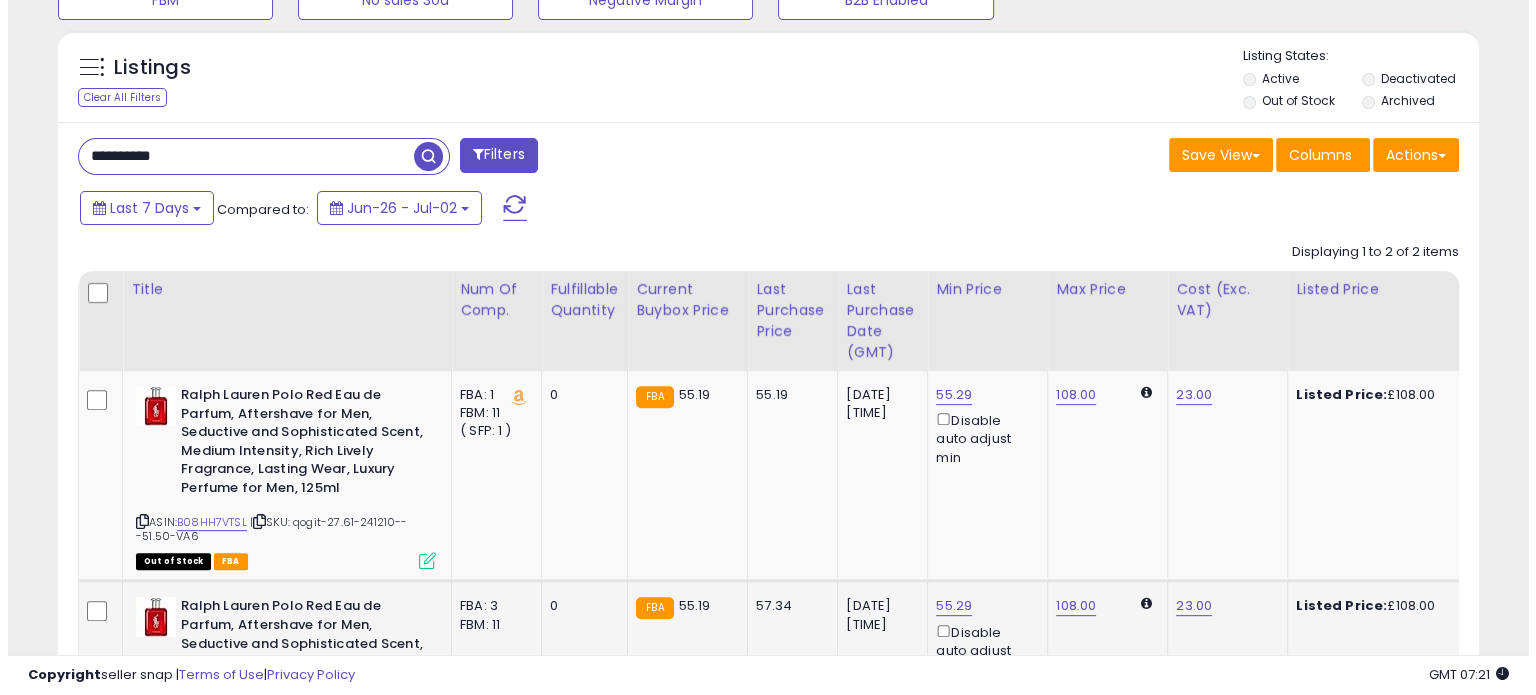 scroll, scrollTop: 544, scrollLeft: 0, axis: vertical 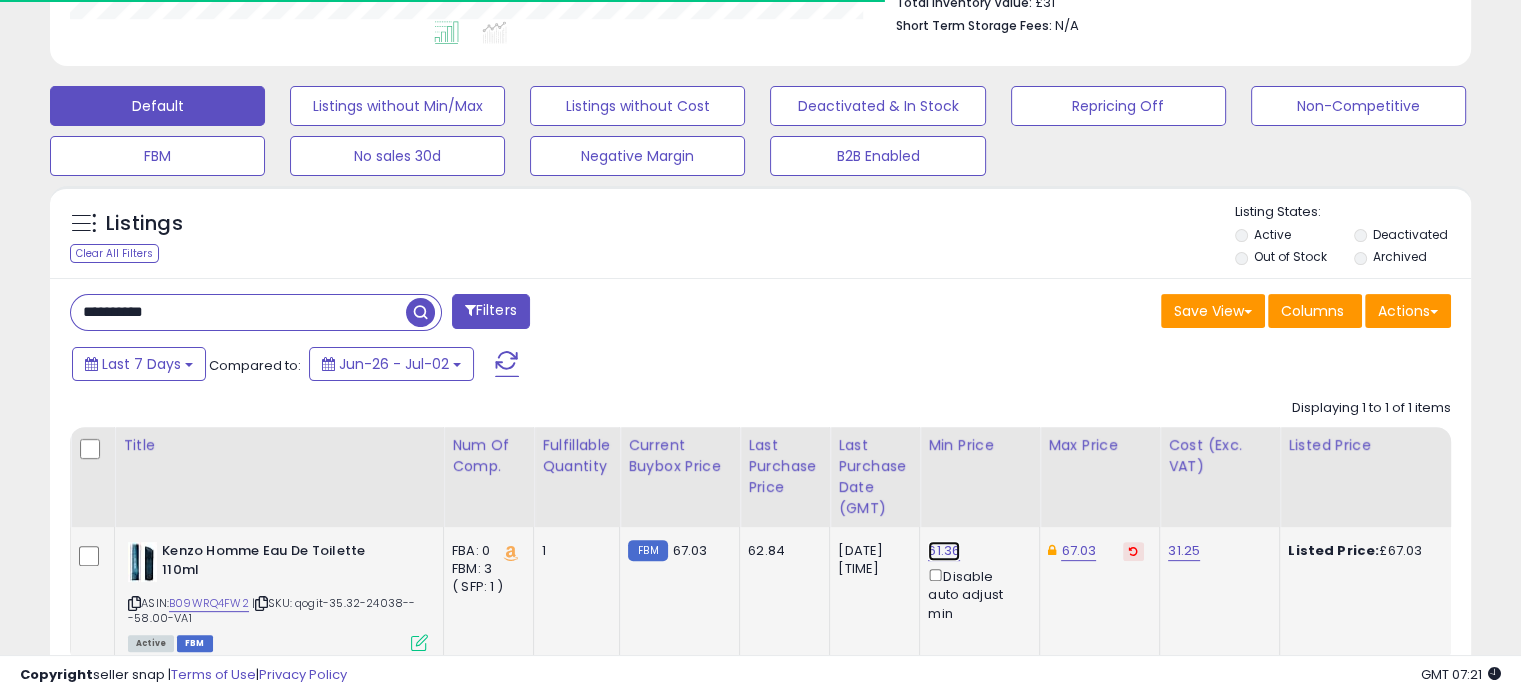click on "61.36" at bounding box center (944, 551) 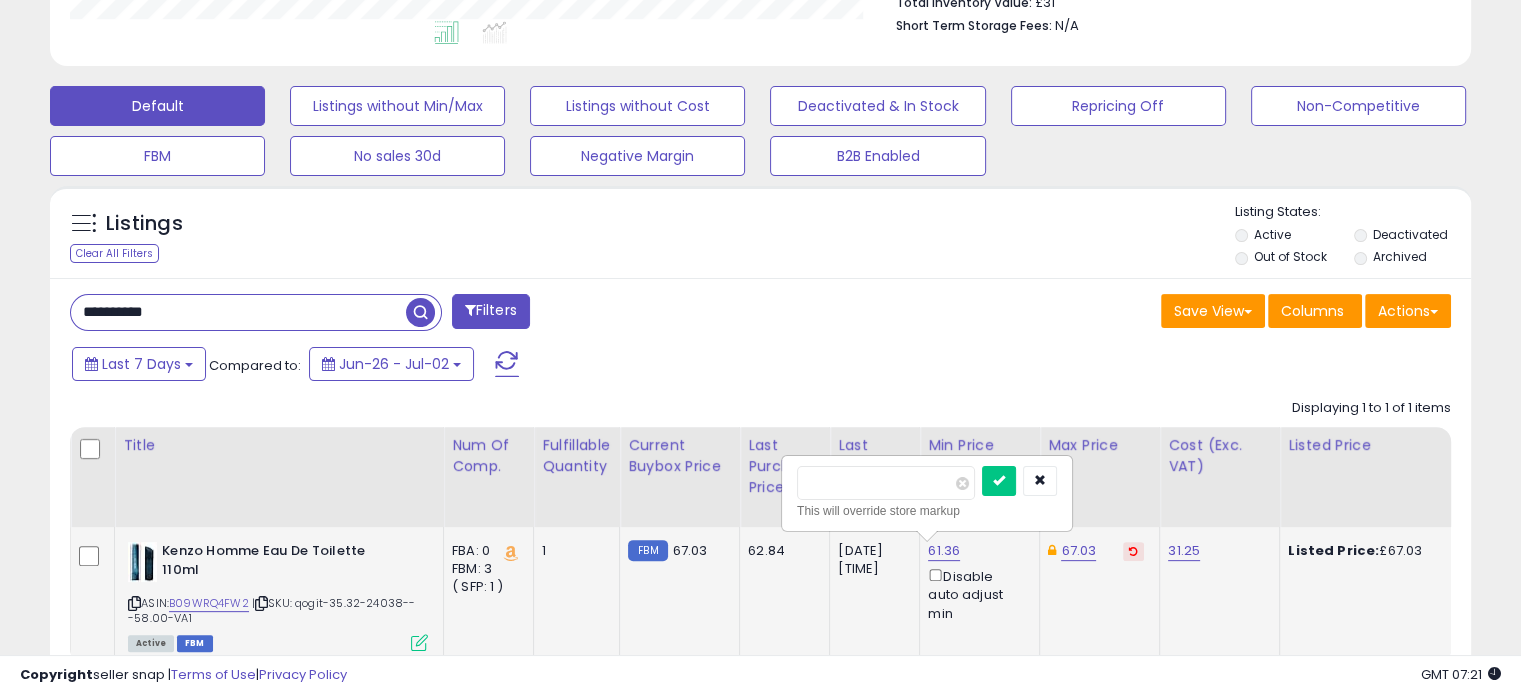scroll, scrollTop: 999589, scrollLeft: 999176, axis: both 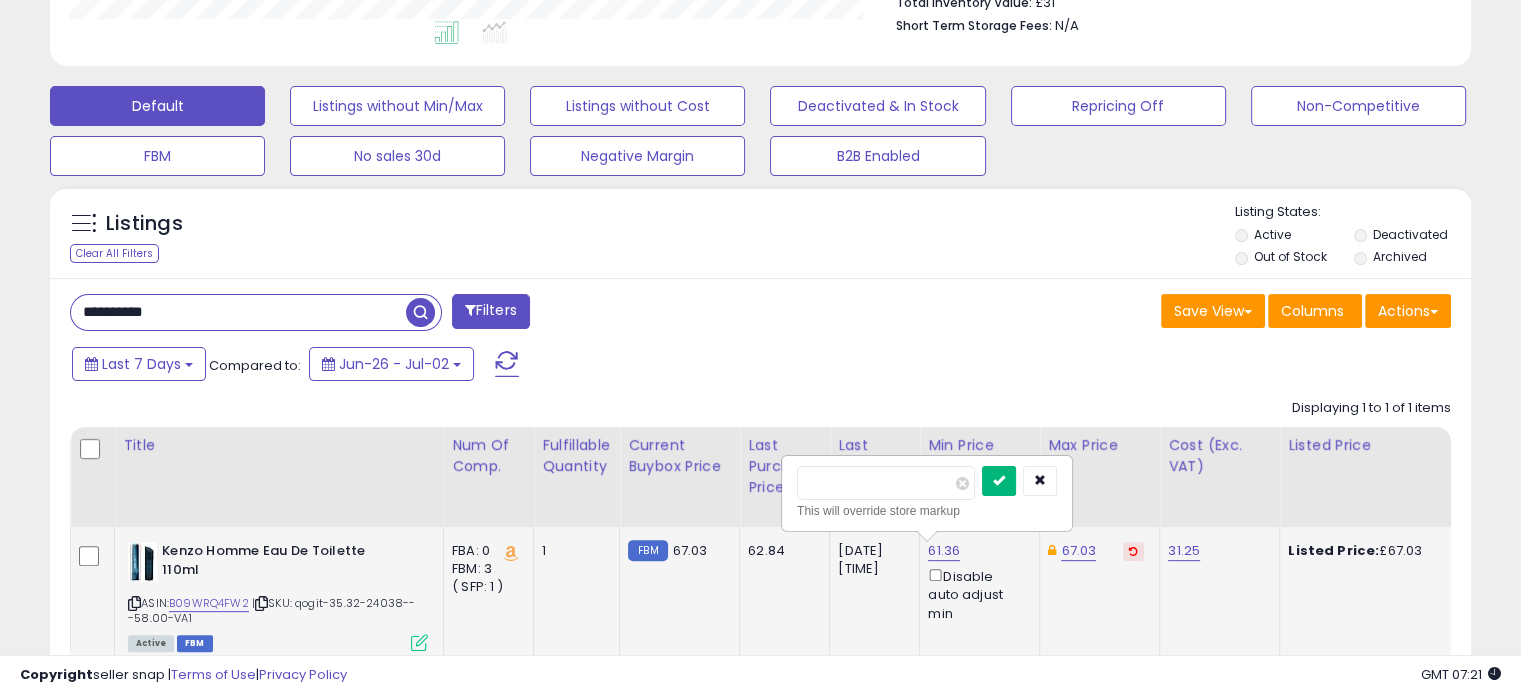 type on "*****" 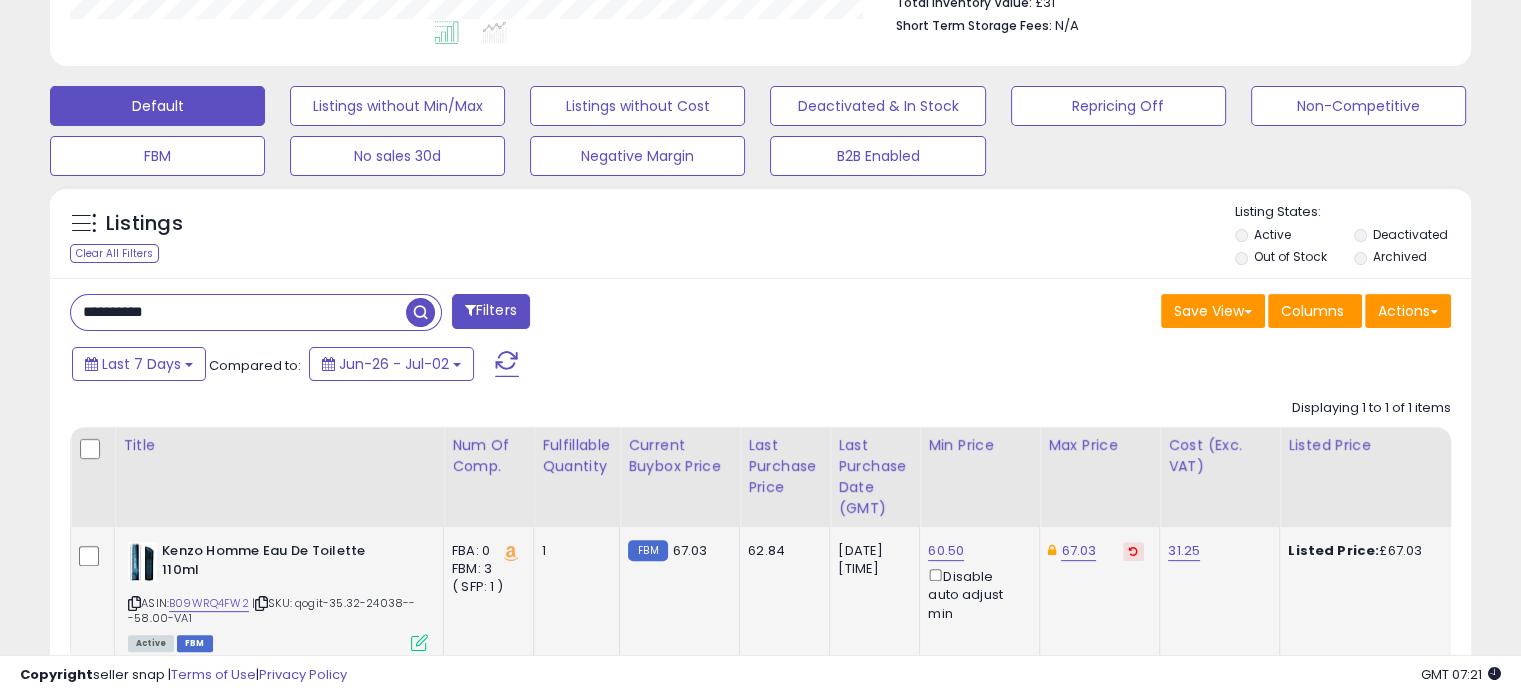 click at bounding box center [1133, 551] 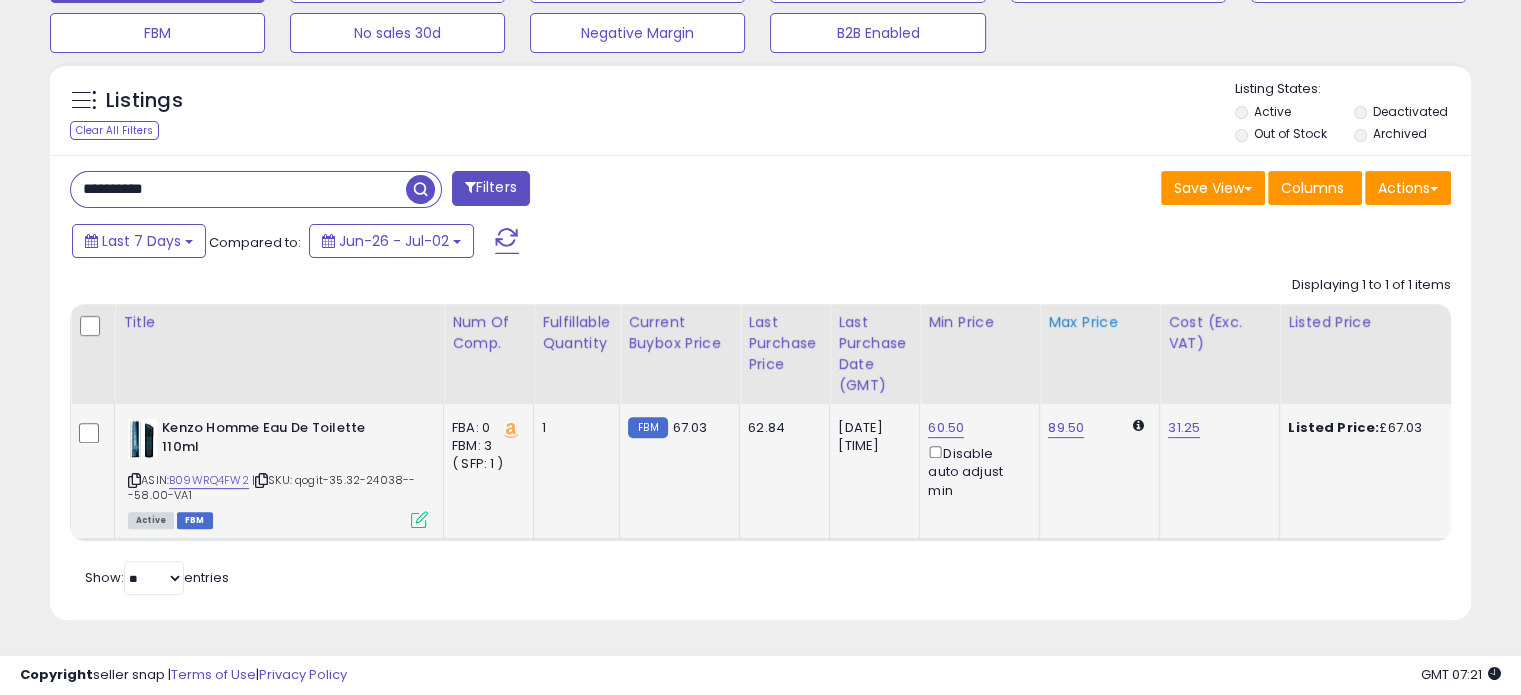 scroll, scrollTop: 678, scrollLeft: 0, axis: vertical 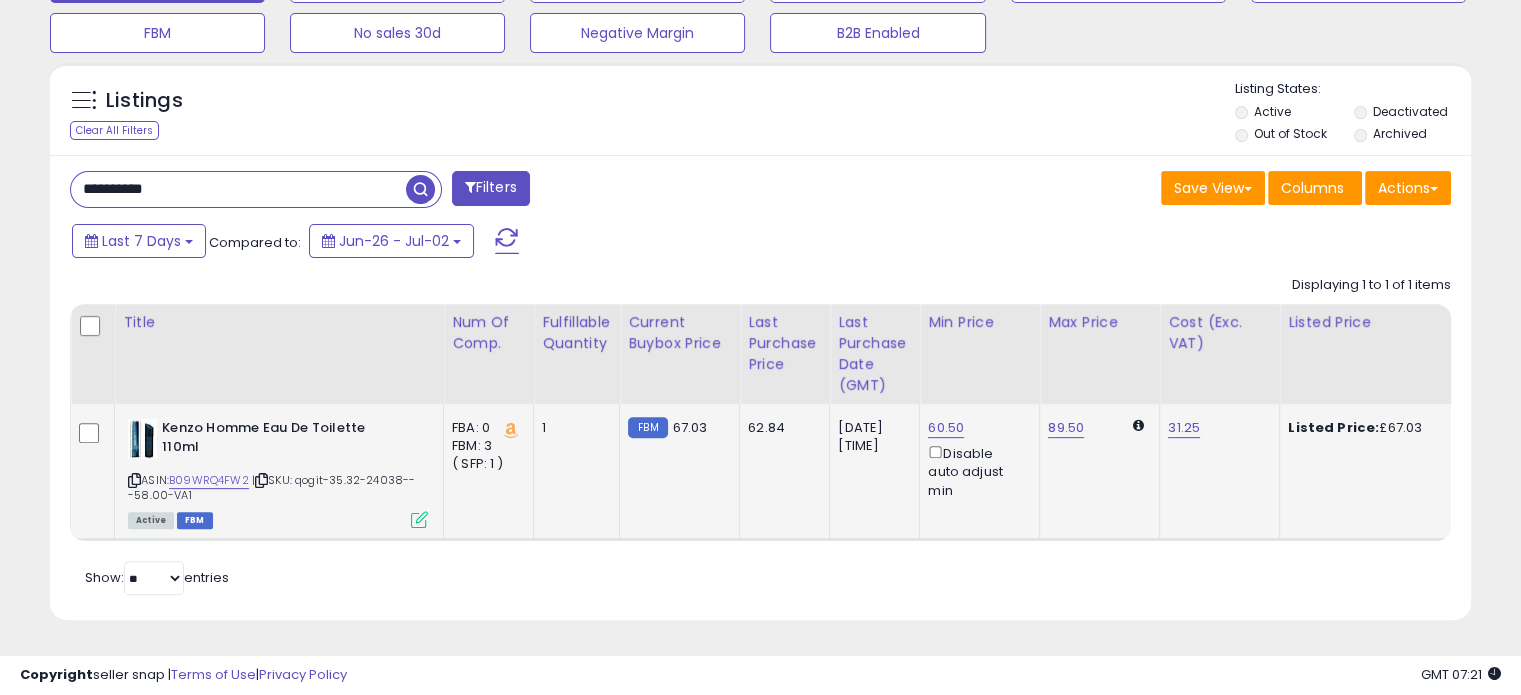click on "**********" at bounding box center (238, 189) 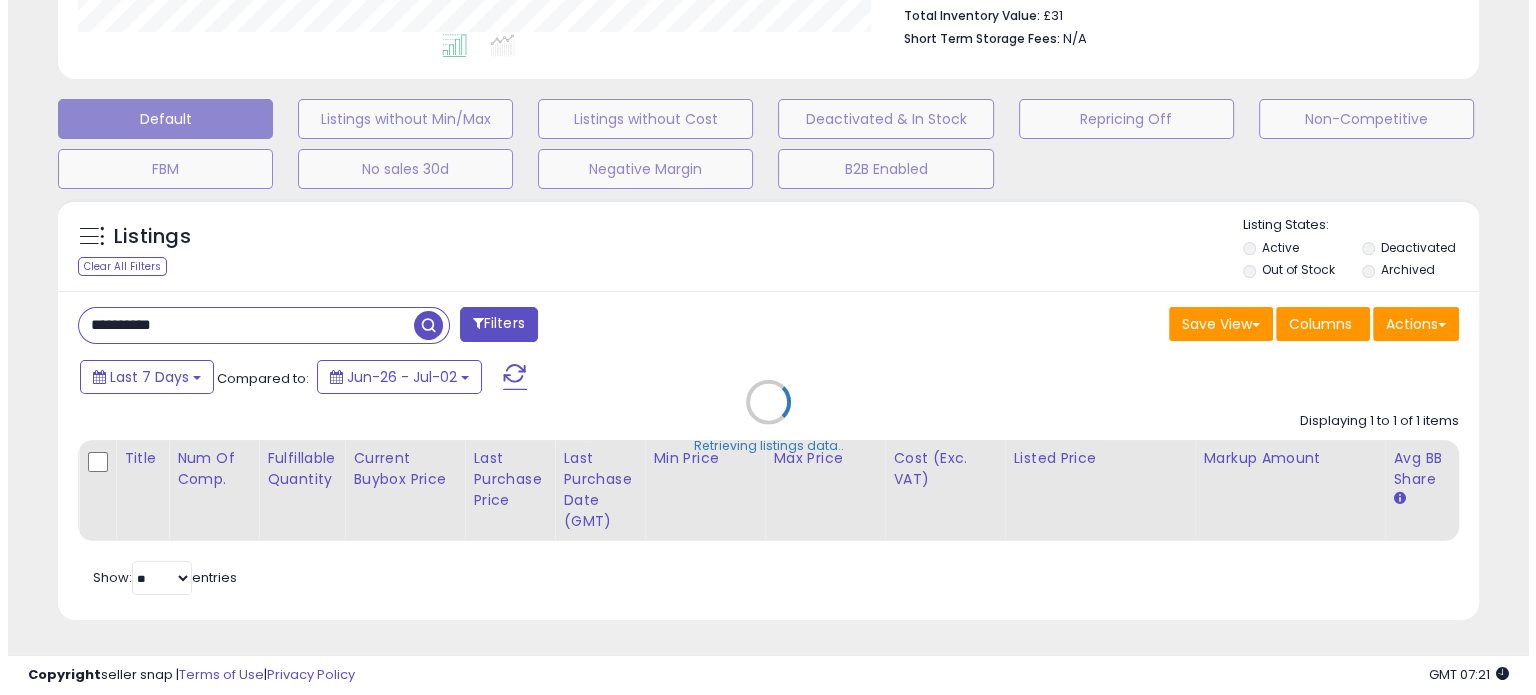 scroll, scrollTop: 544, scrollLeft: 0, axis: vertical 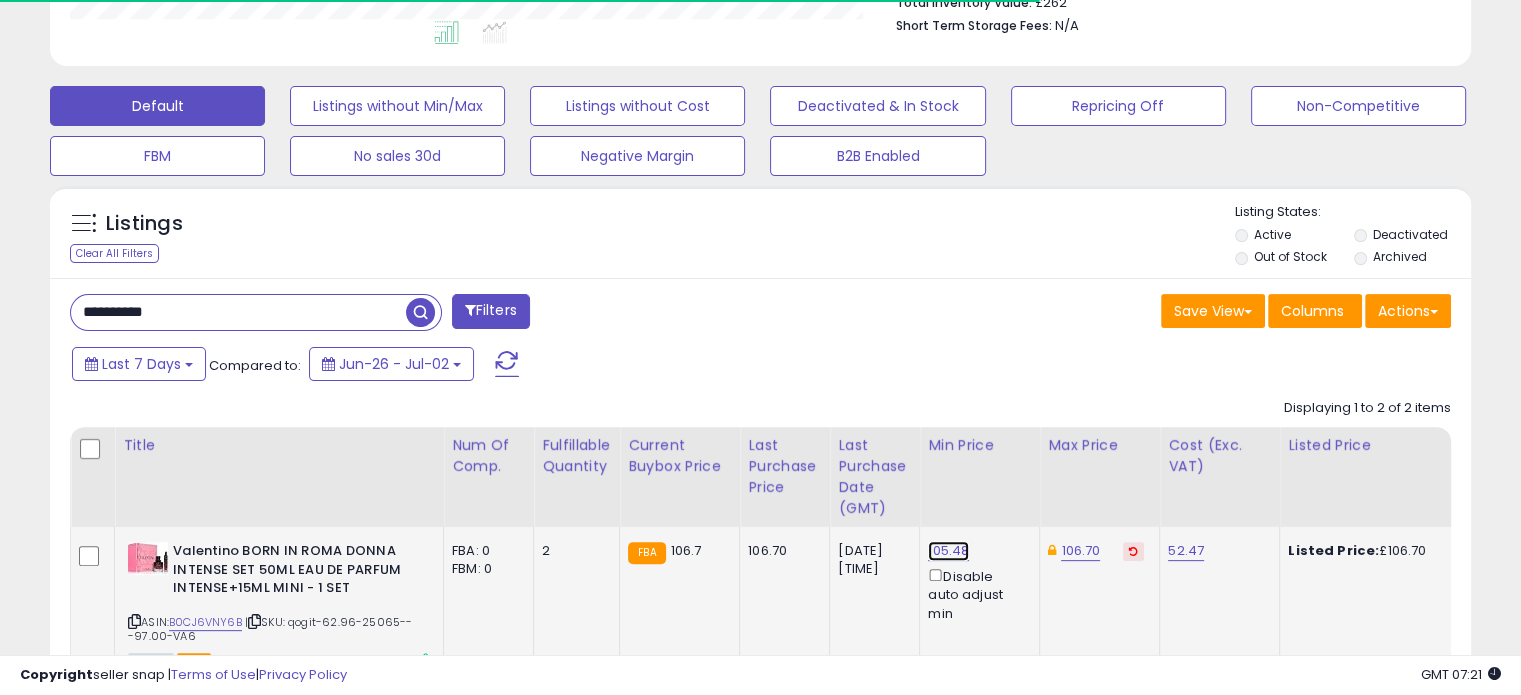 click on "105.48" at bounding box center (948, 551) 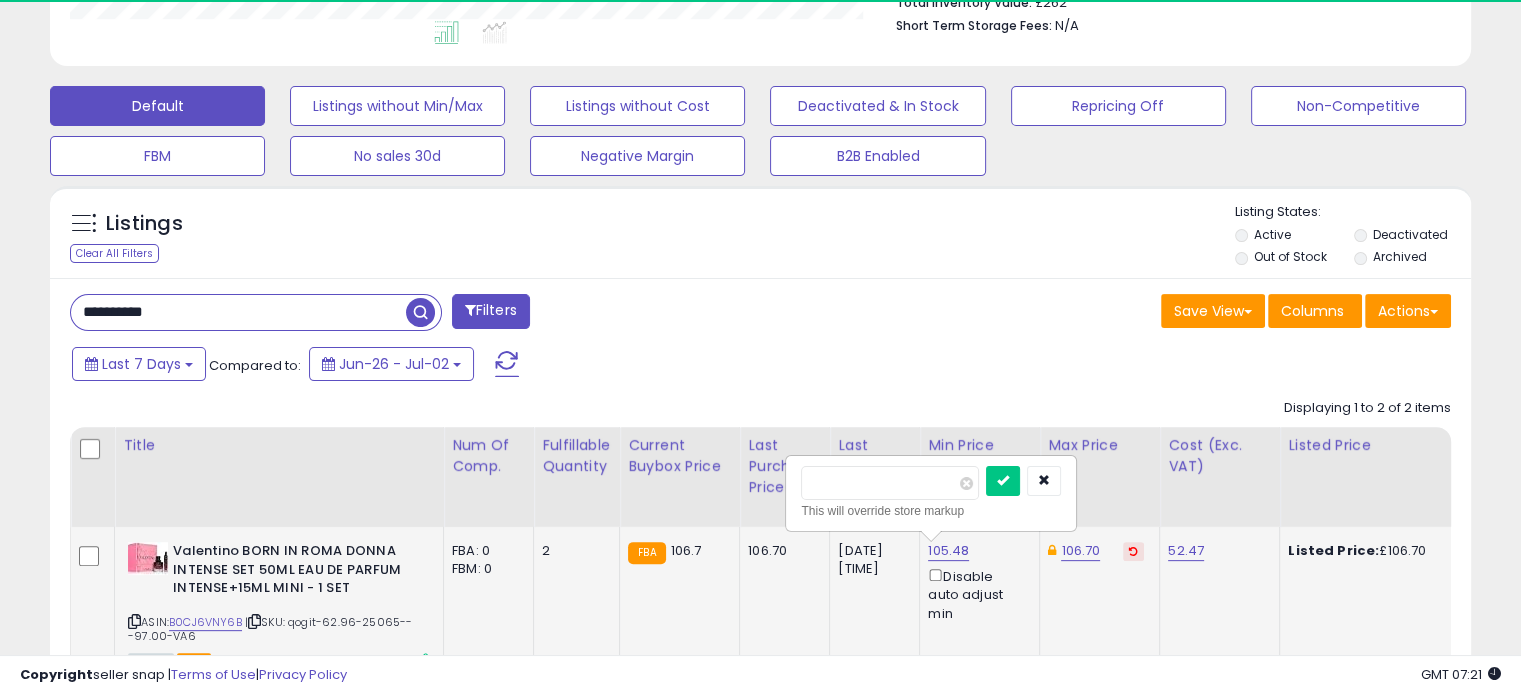 scroll, scrollTop: 999589, scrollLeft: 999176, axis: both 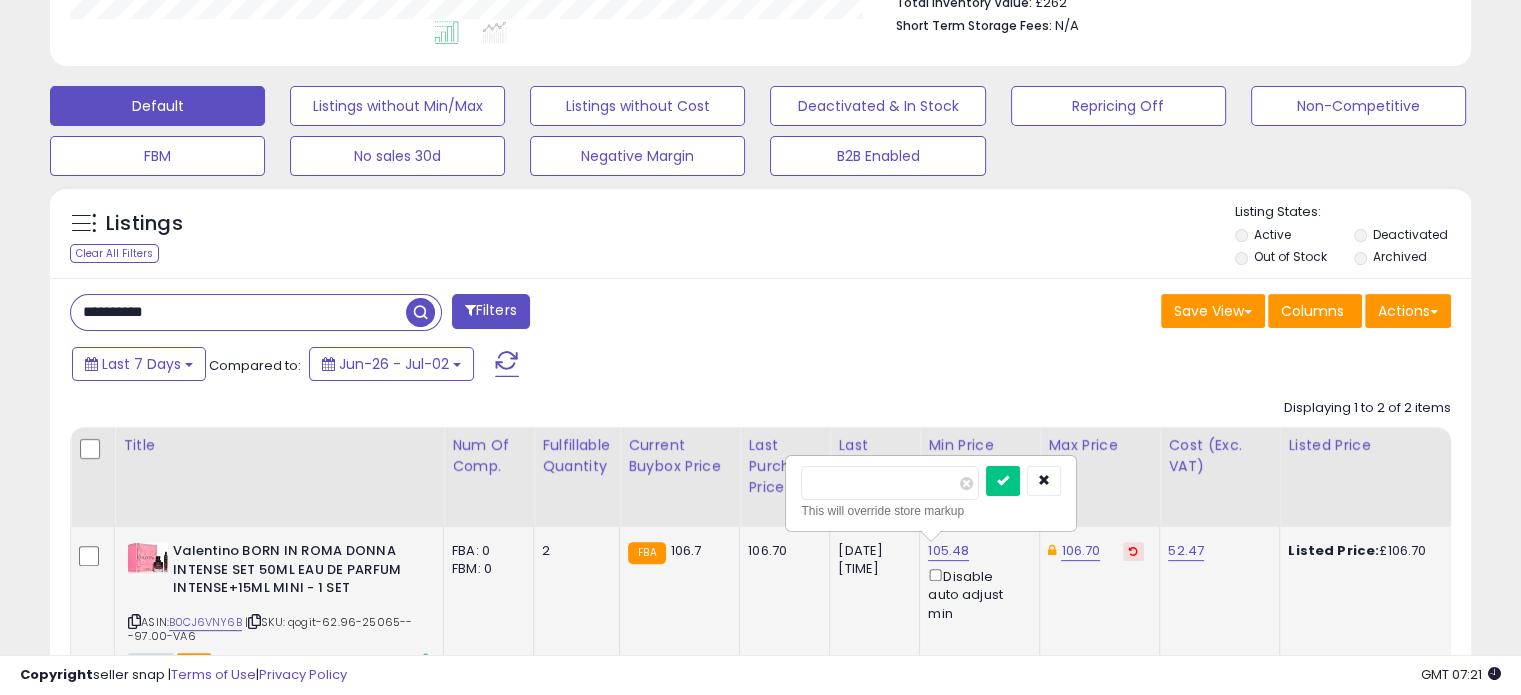 drag, startPoint x: 875, startPoint y: 487, endPoint x: 784, endPoint y: 483, distance: 91.08787 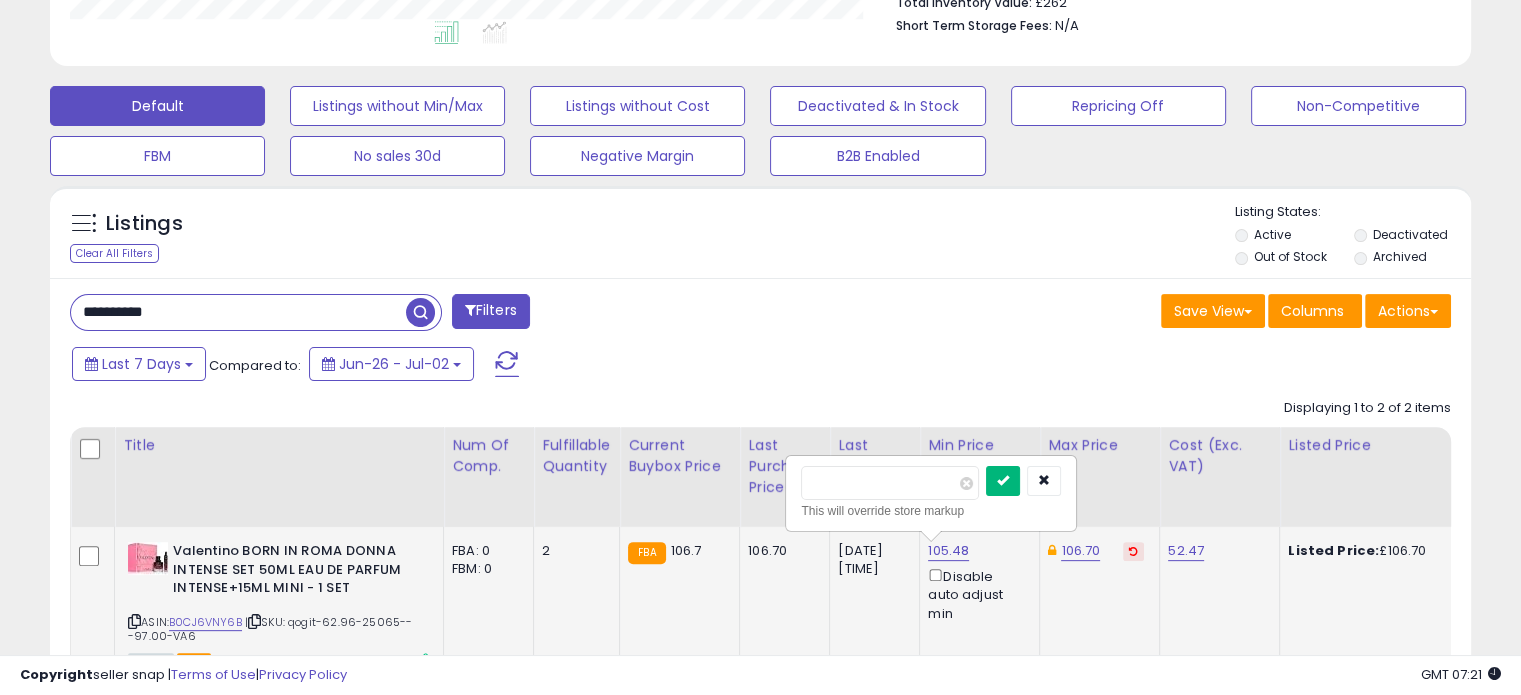 type on "******" 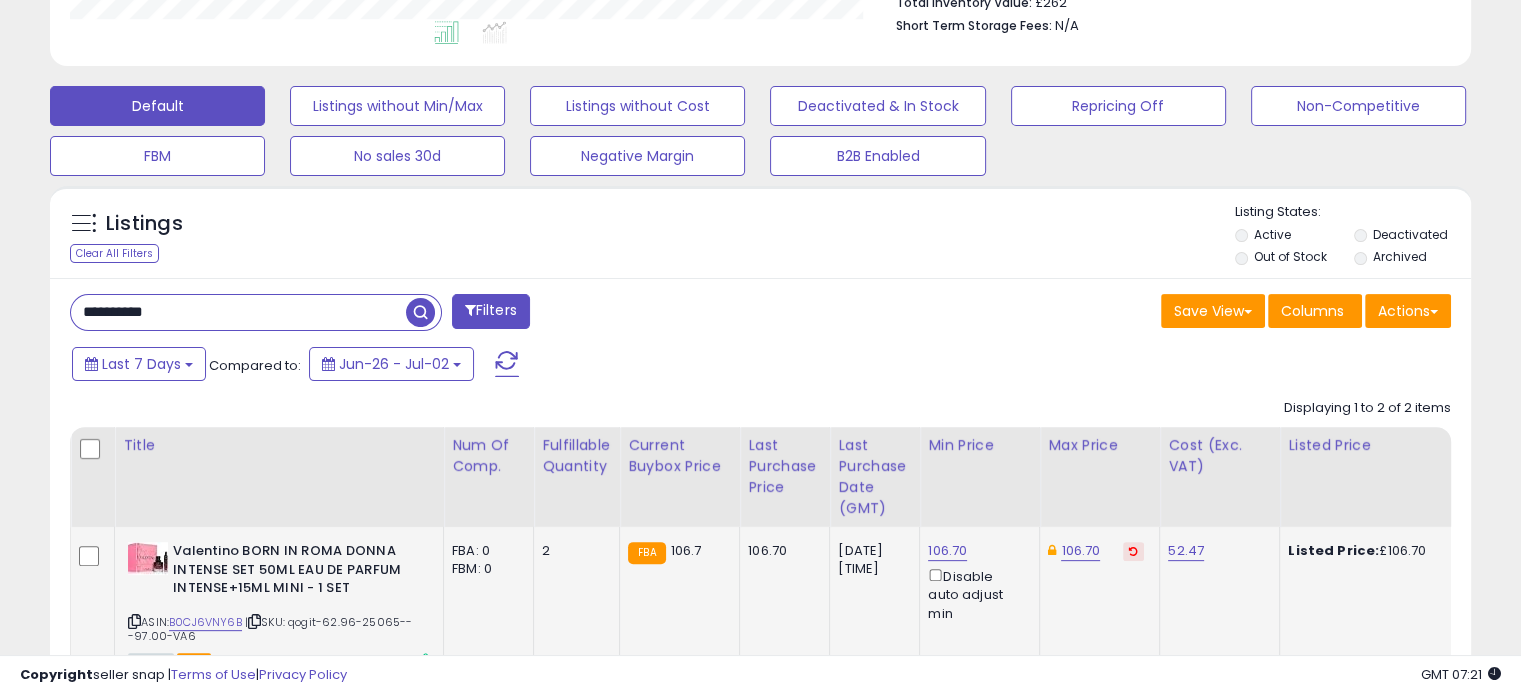 click at bounding box center [1133, 551] 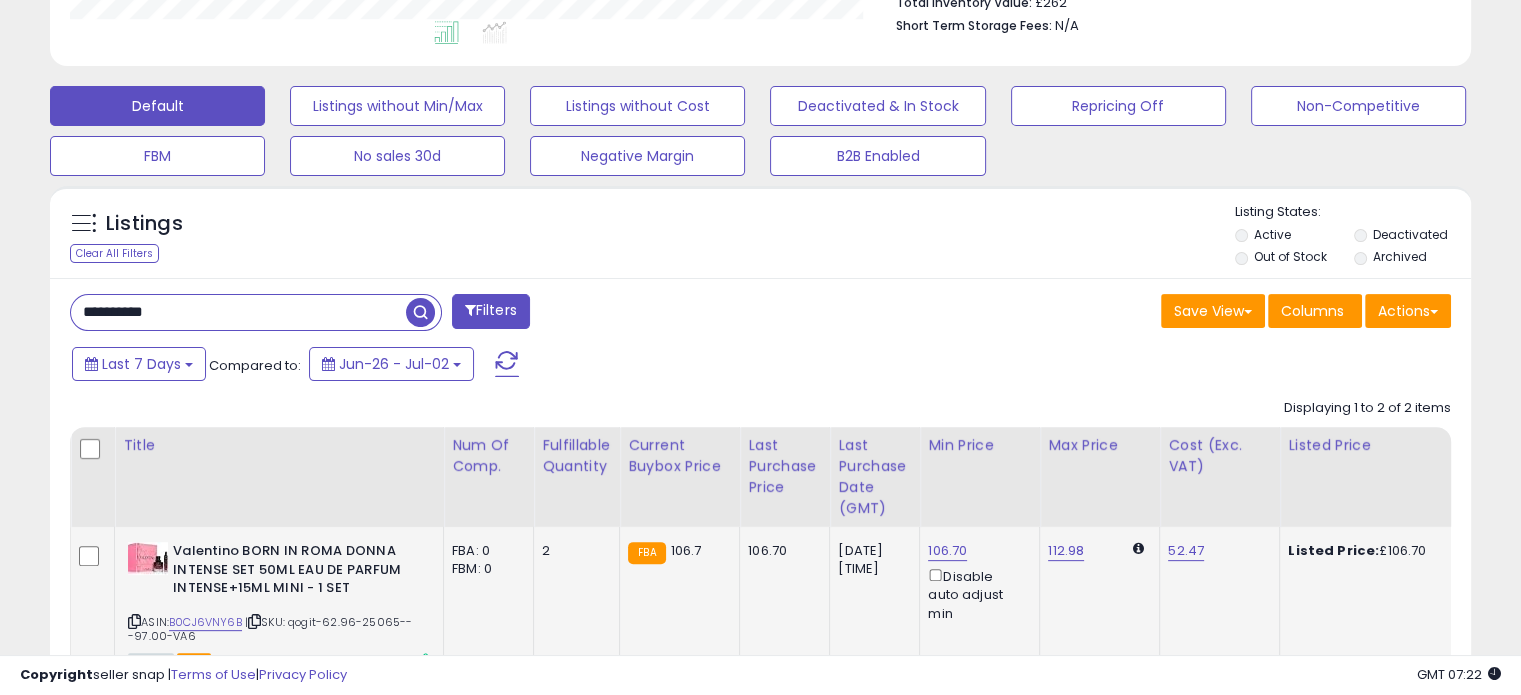click on "**********" at bounding box center [238, 312] 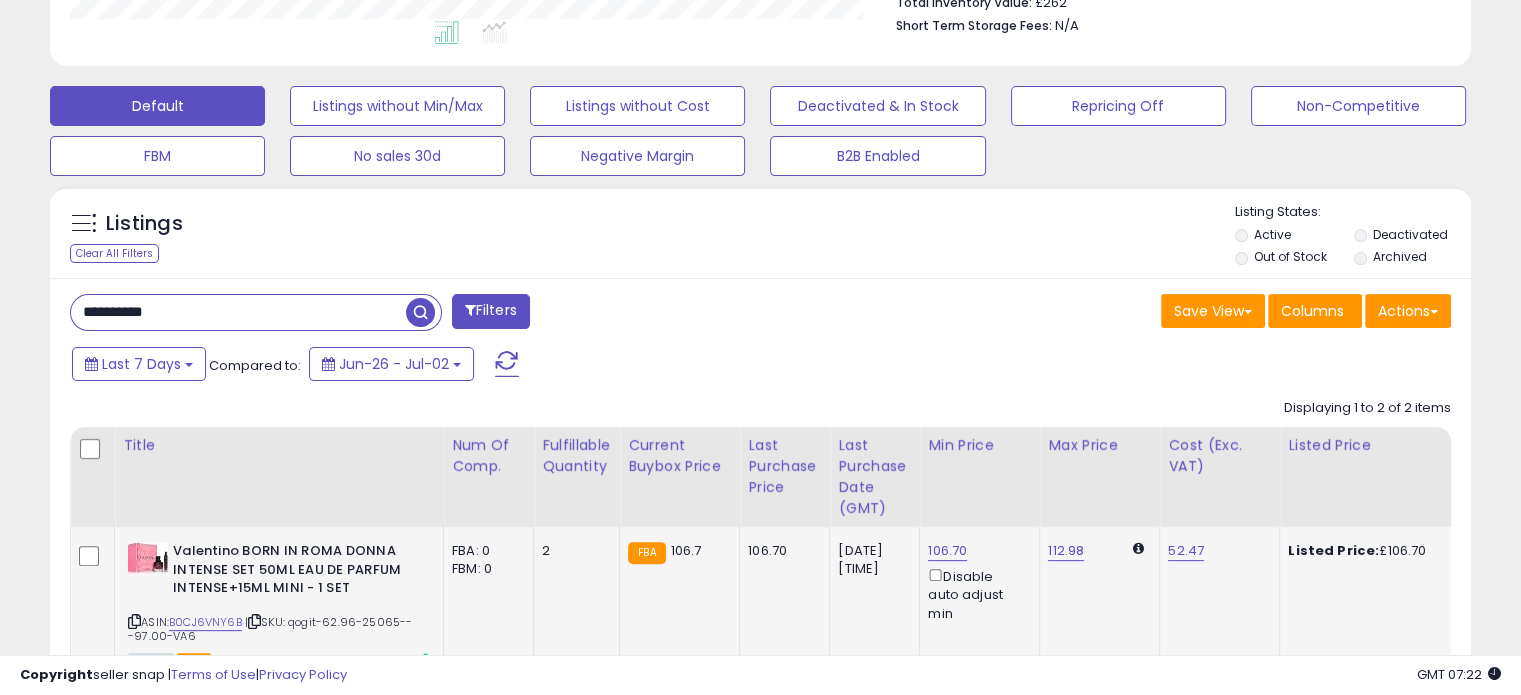 paste 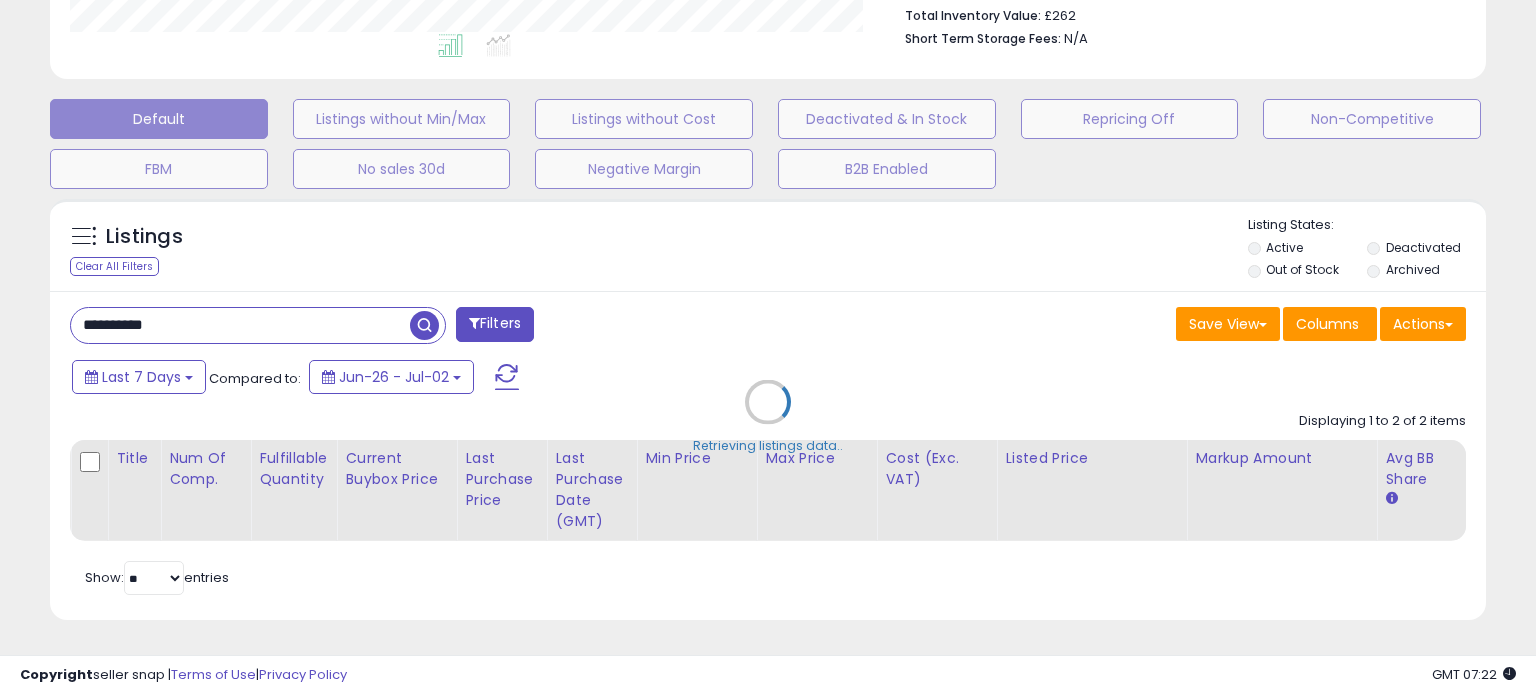 scroll, scrollTop: 999589, scrollLeft: 999168, axis: both 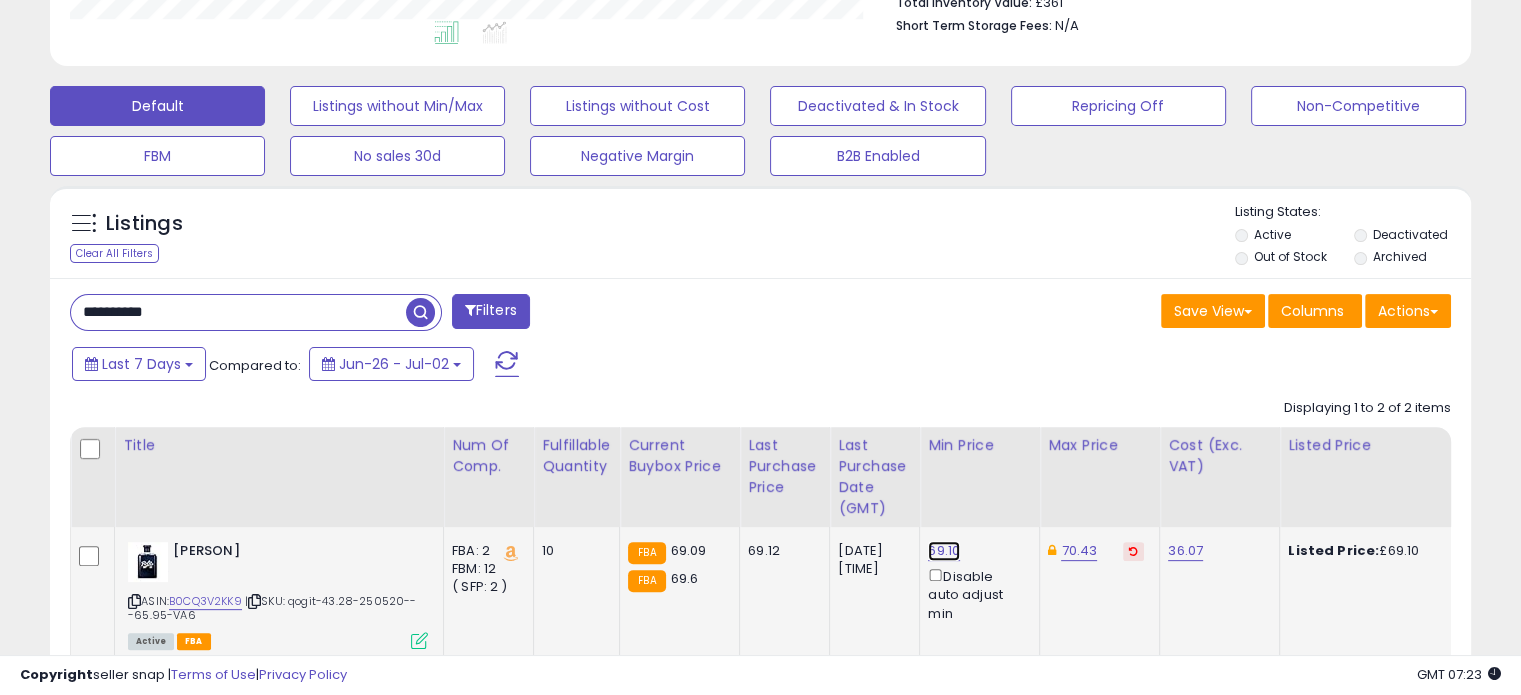 click on "69.10" at bounding box center (944, 551) 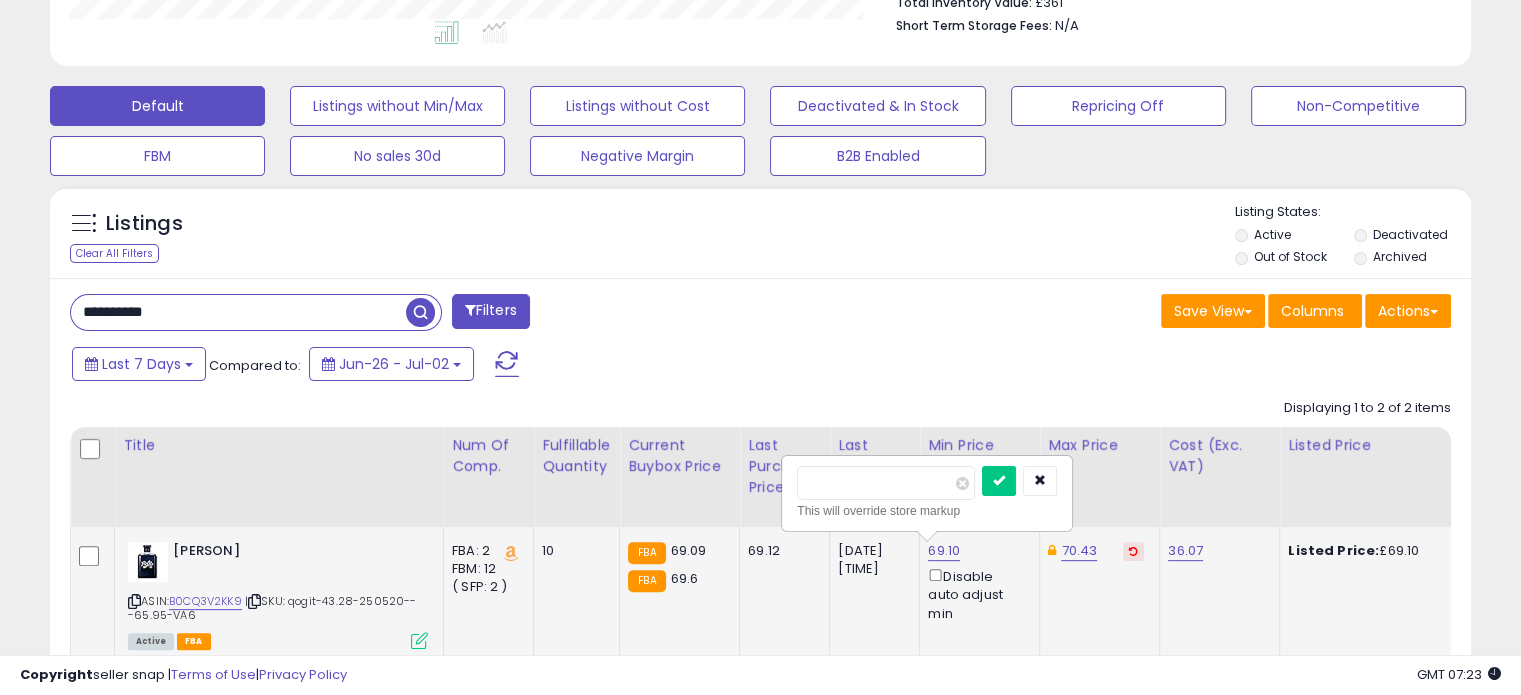 drag, startPoint x: 852, startPoint y: 475, endPoint x: 832, endPoint y: 478, distance: 20.22375 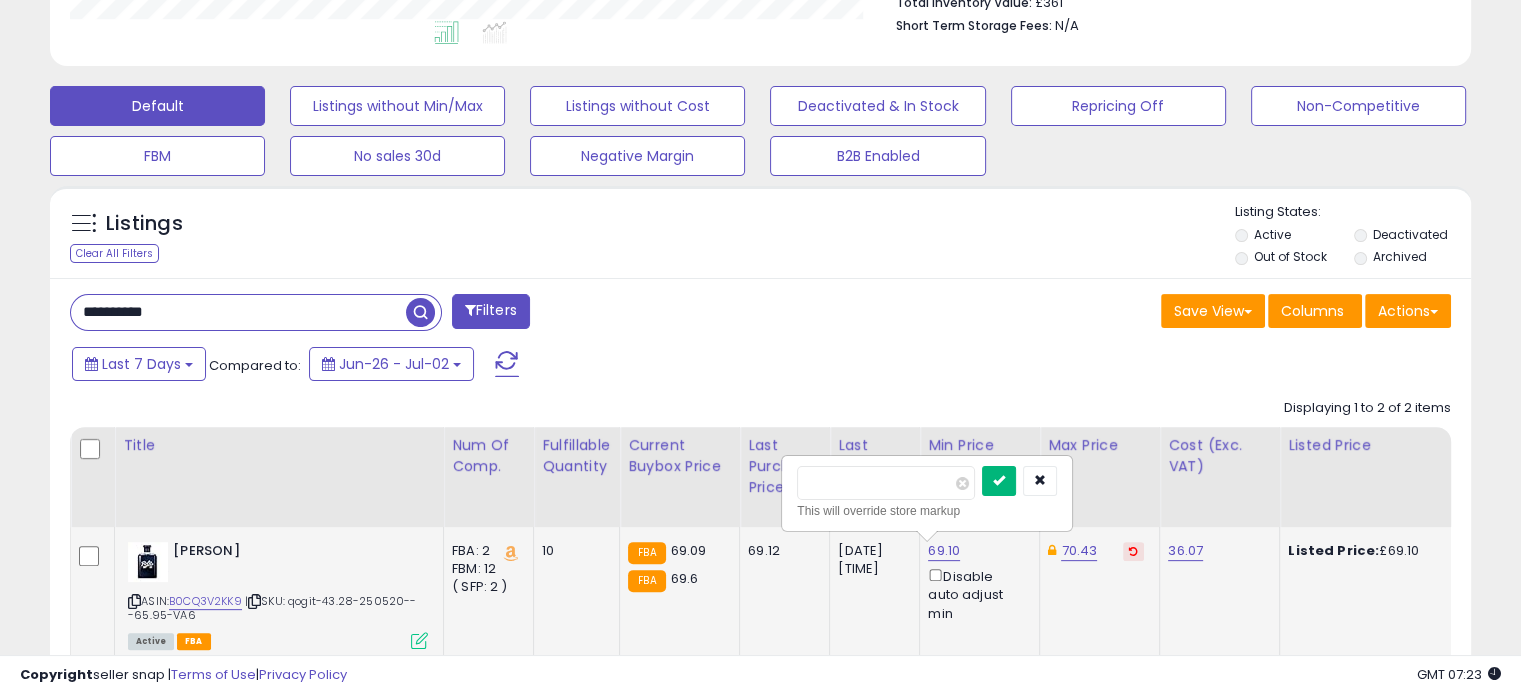 type on "*****" 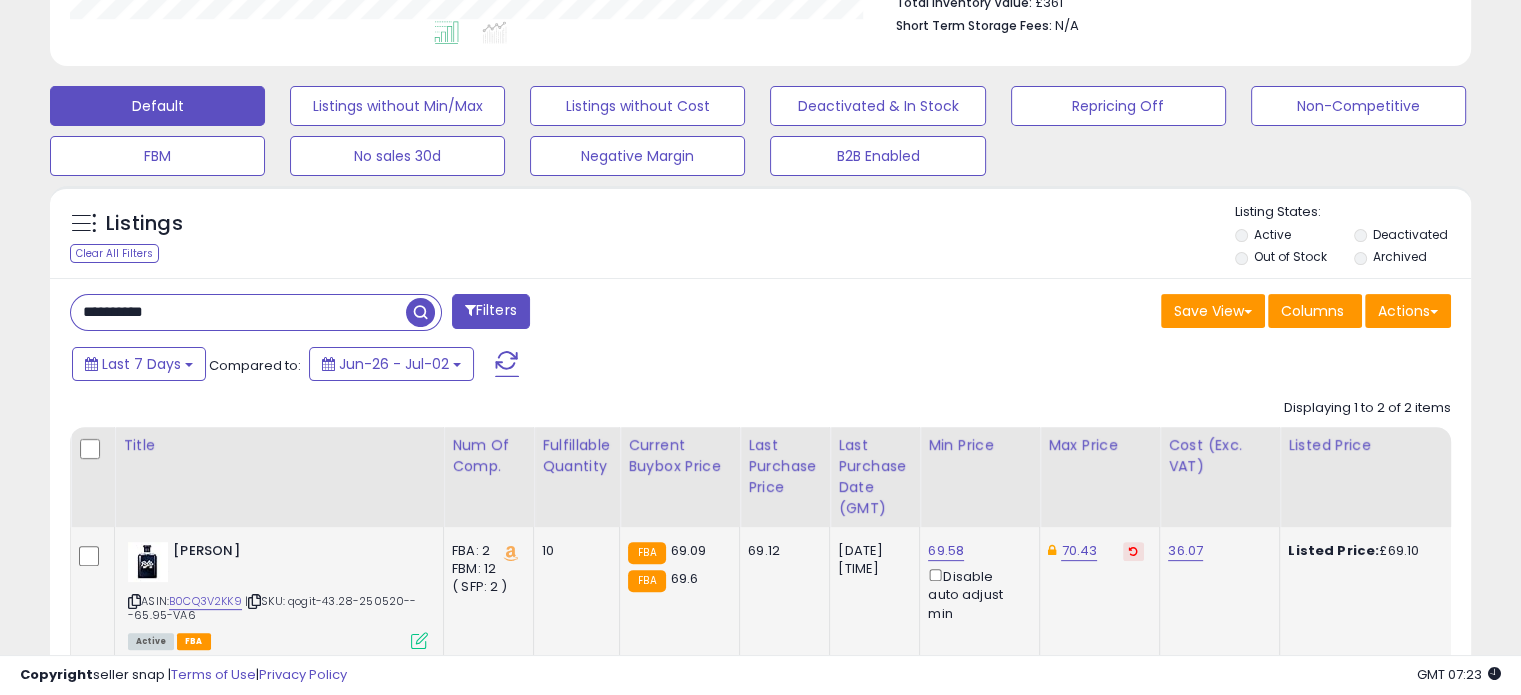 click at bounding box center [1133, 551] 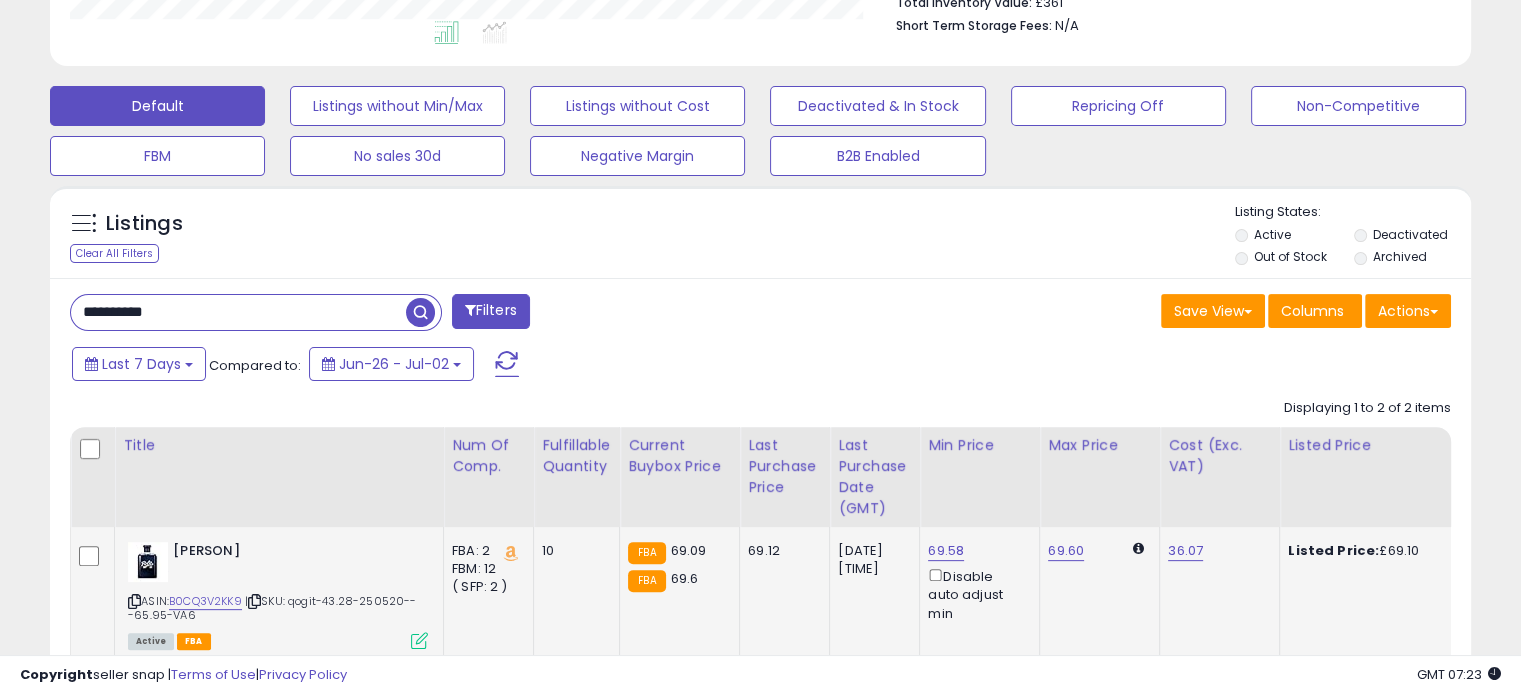 click on "69.60" 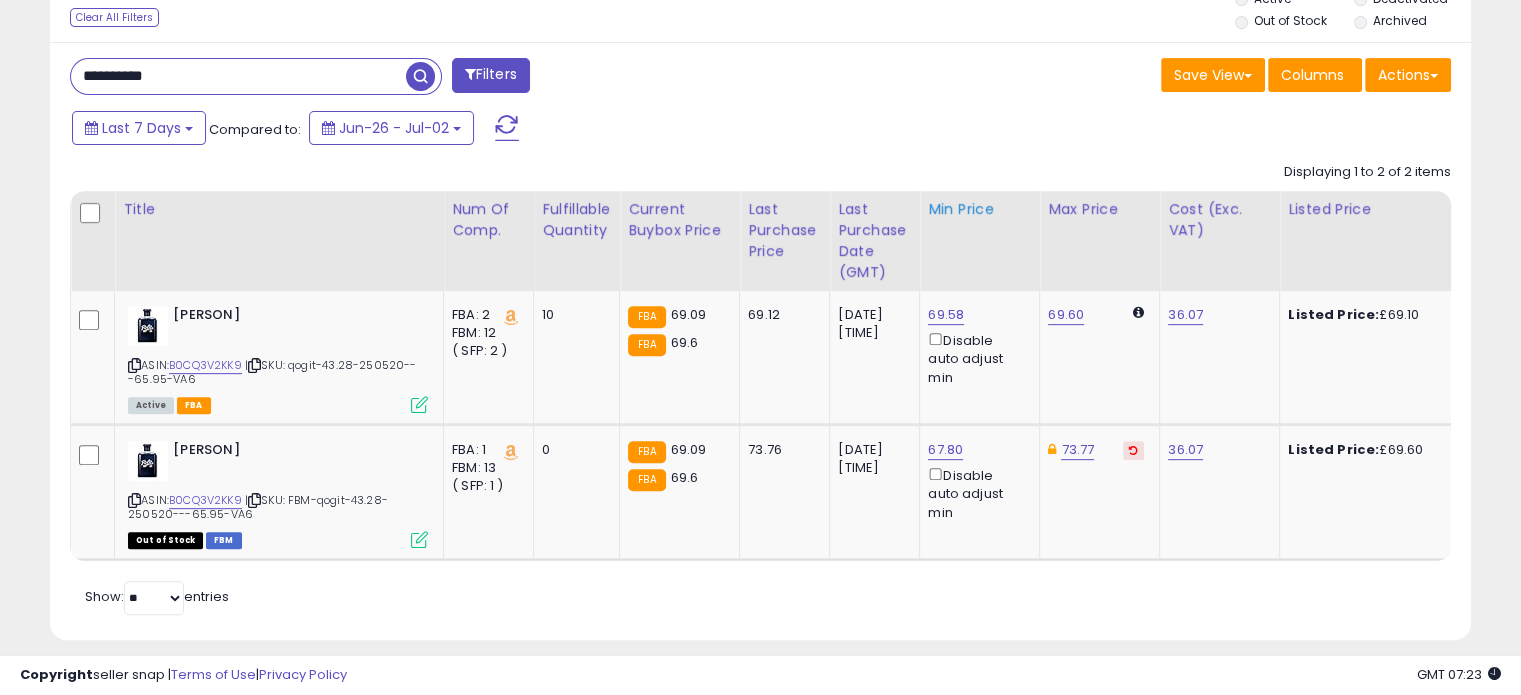 scroll, scrollTop: 717, scrollLeft: 0, axis: vertical 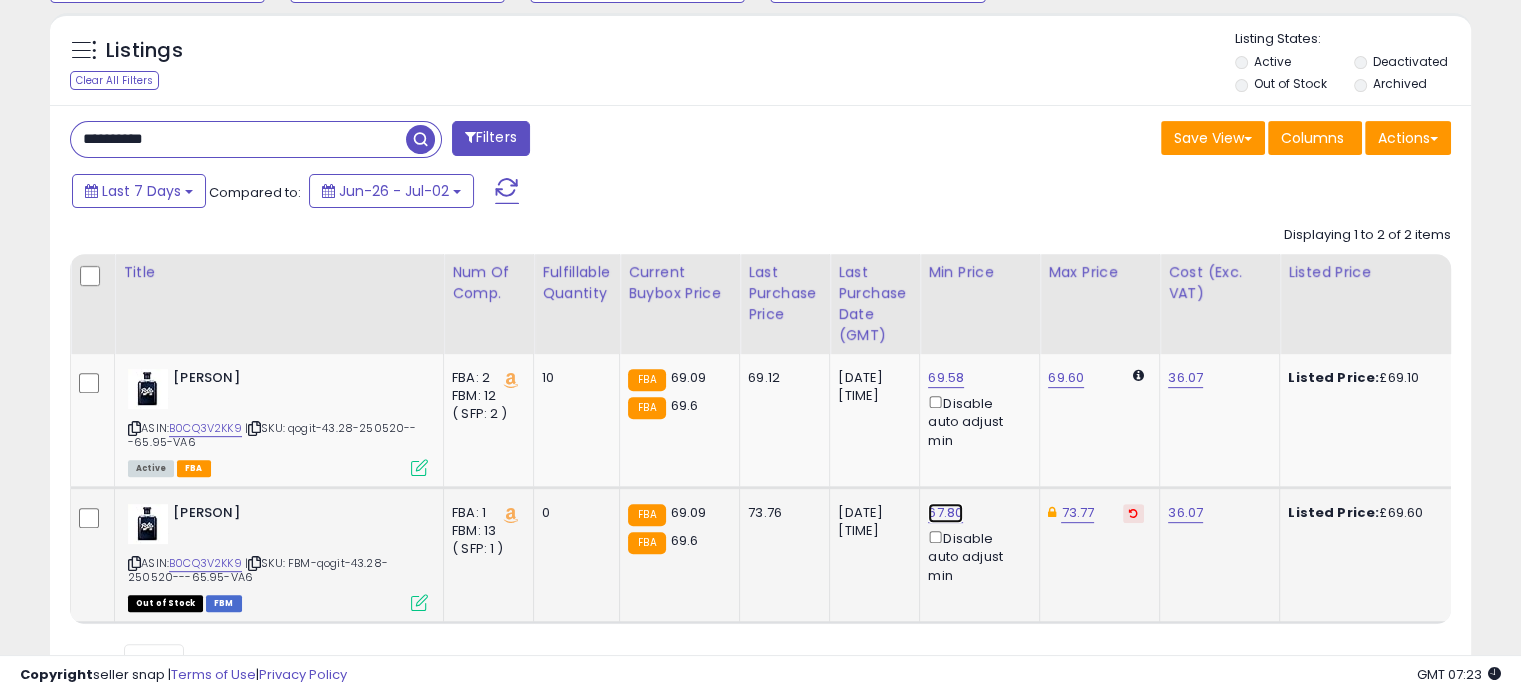 click on "67.80" at bounding box center (946, 378) 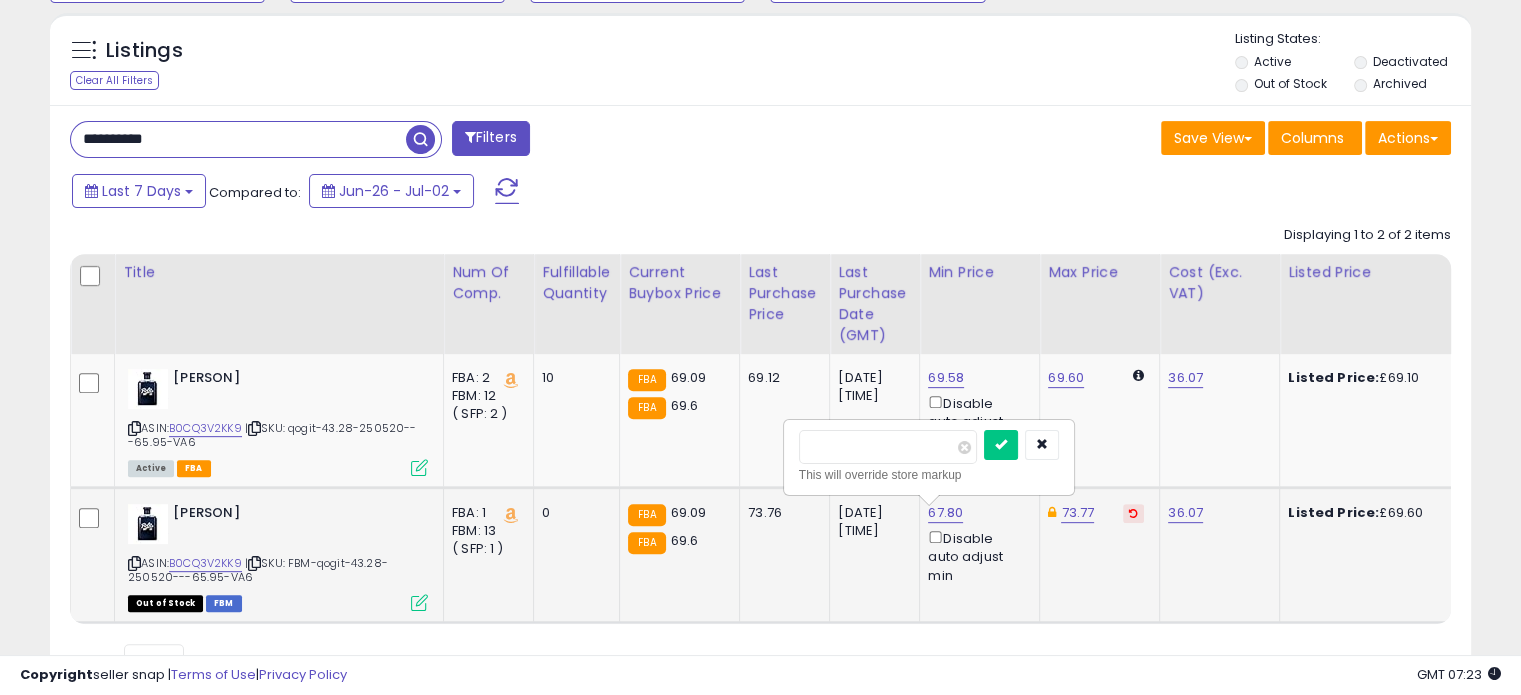 drag, startPoint x: 853, startPoint y: 436, endPoint x: 806, endPoint y: 443, distance: 47.518417 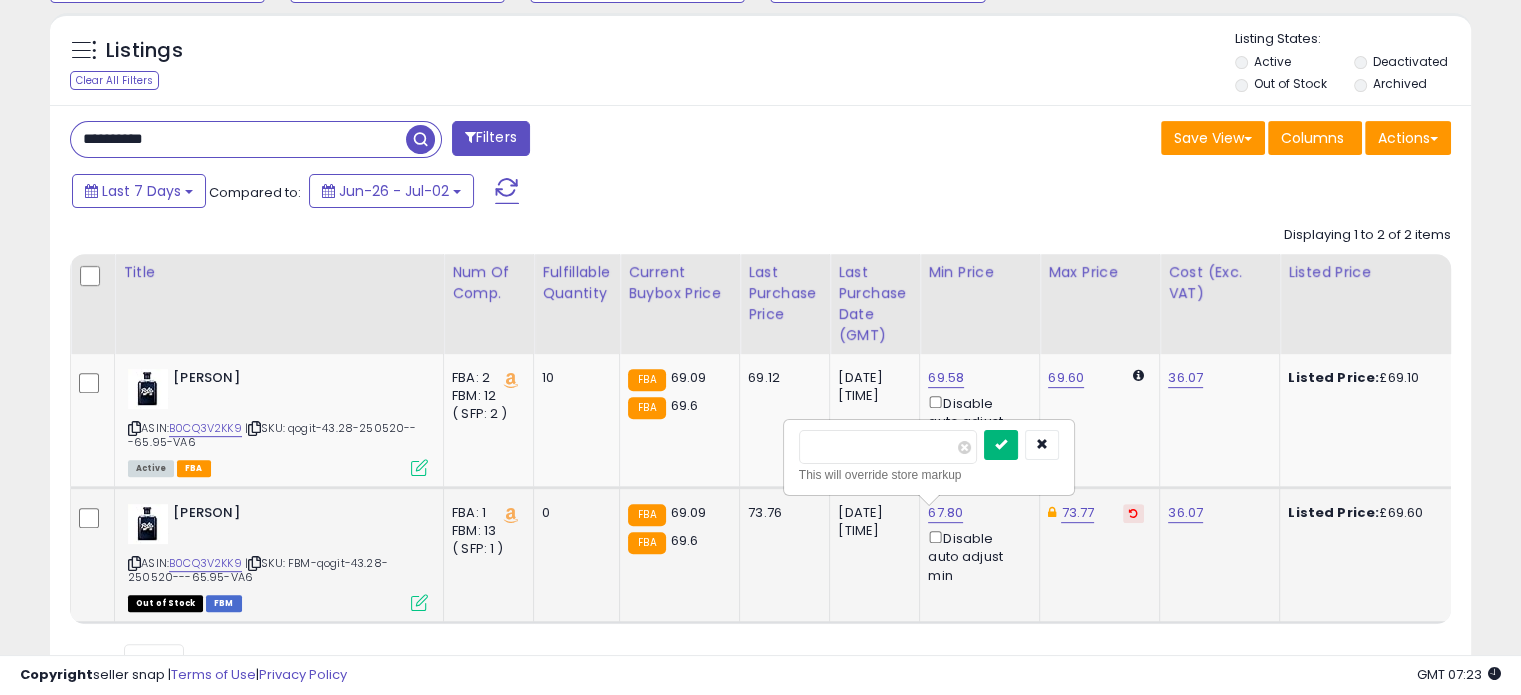 type on "*****" 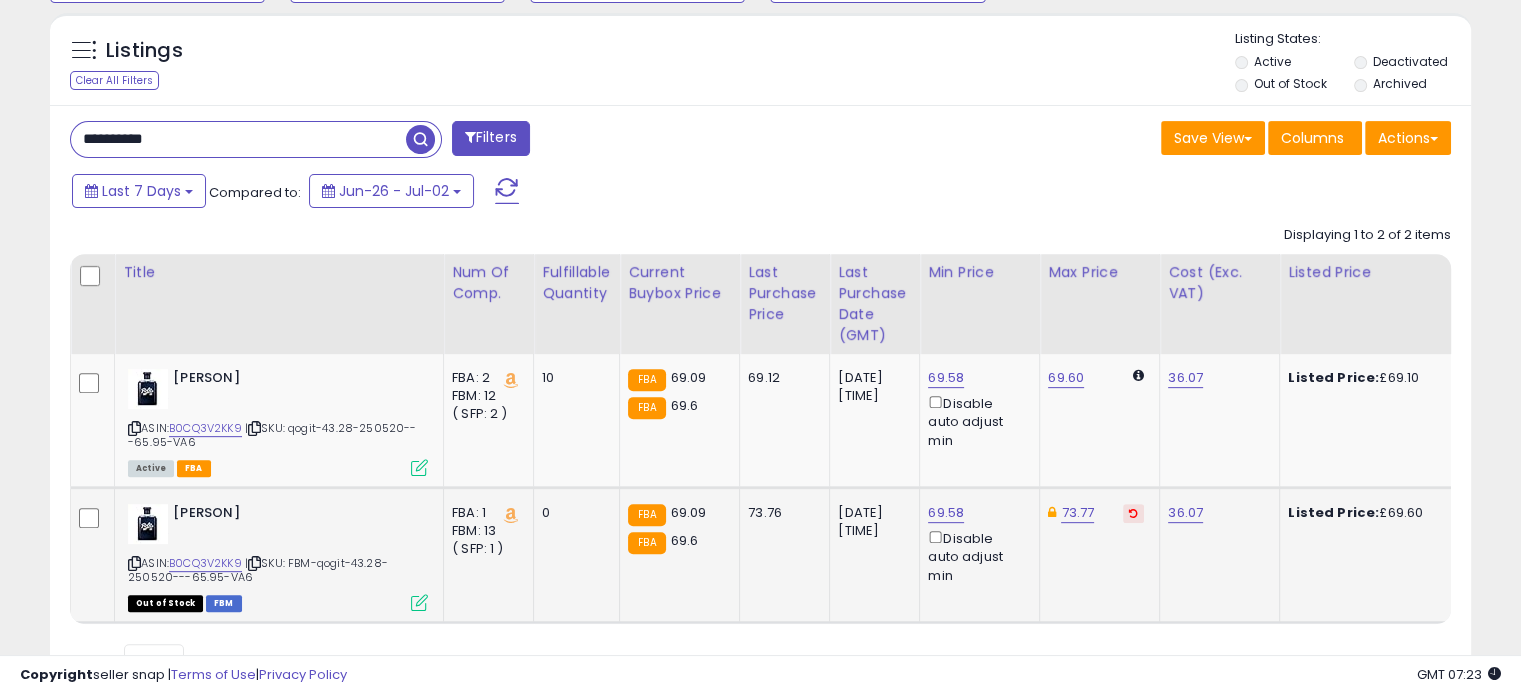 click on "73.77" 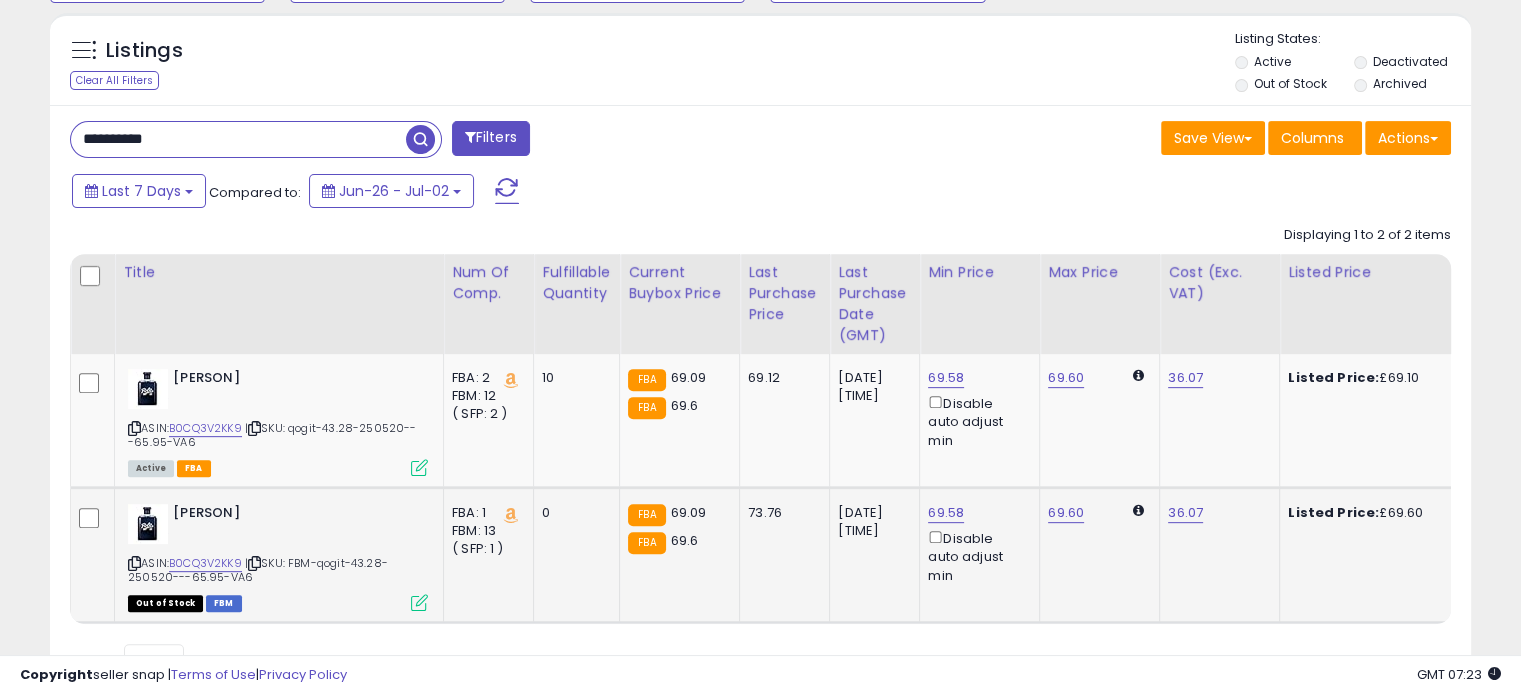 click on "69.60" 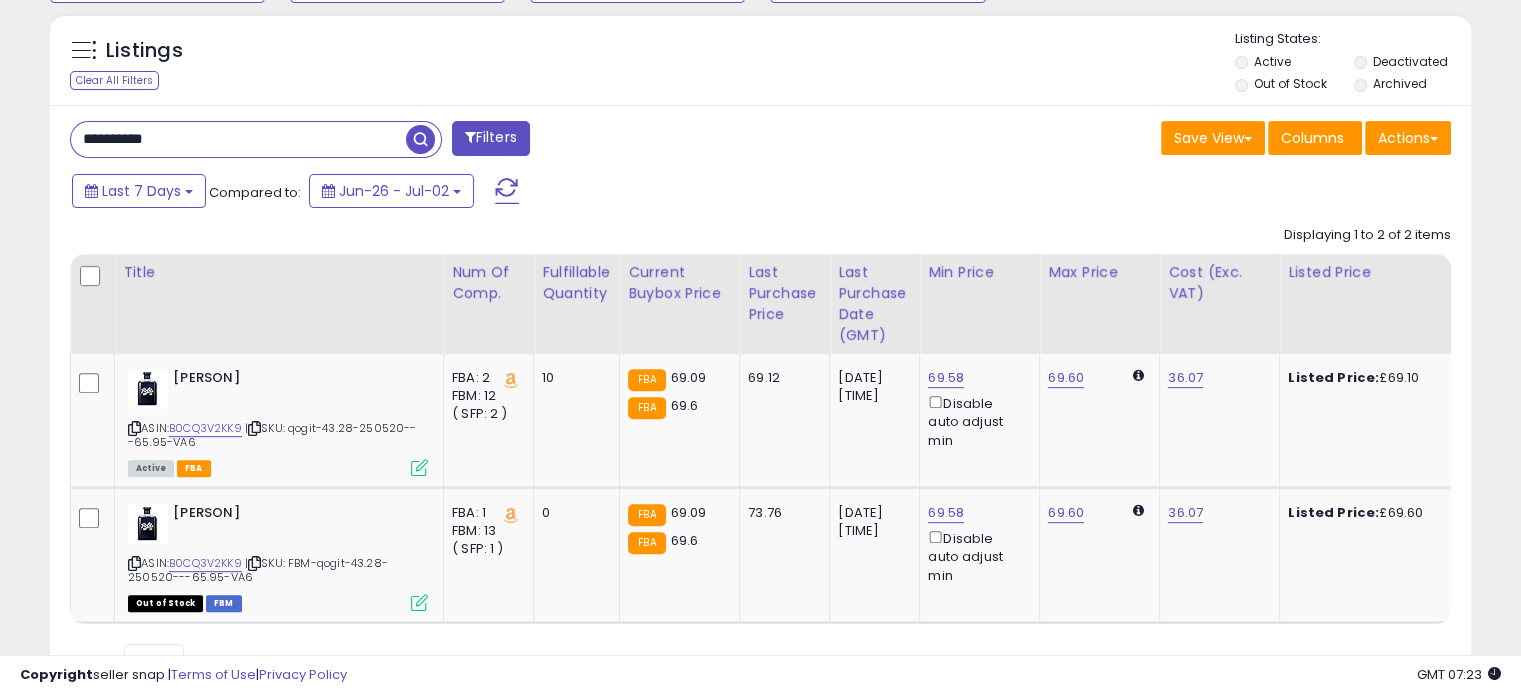 click on "**********" at bounding box center [238, 139] 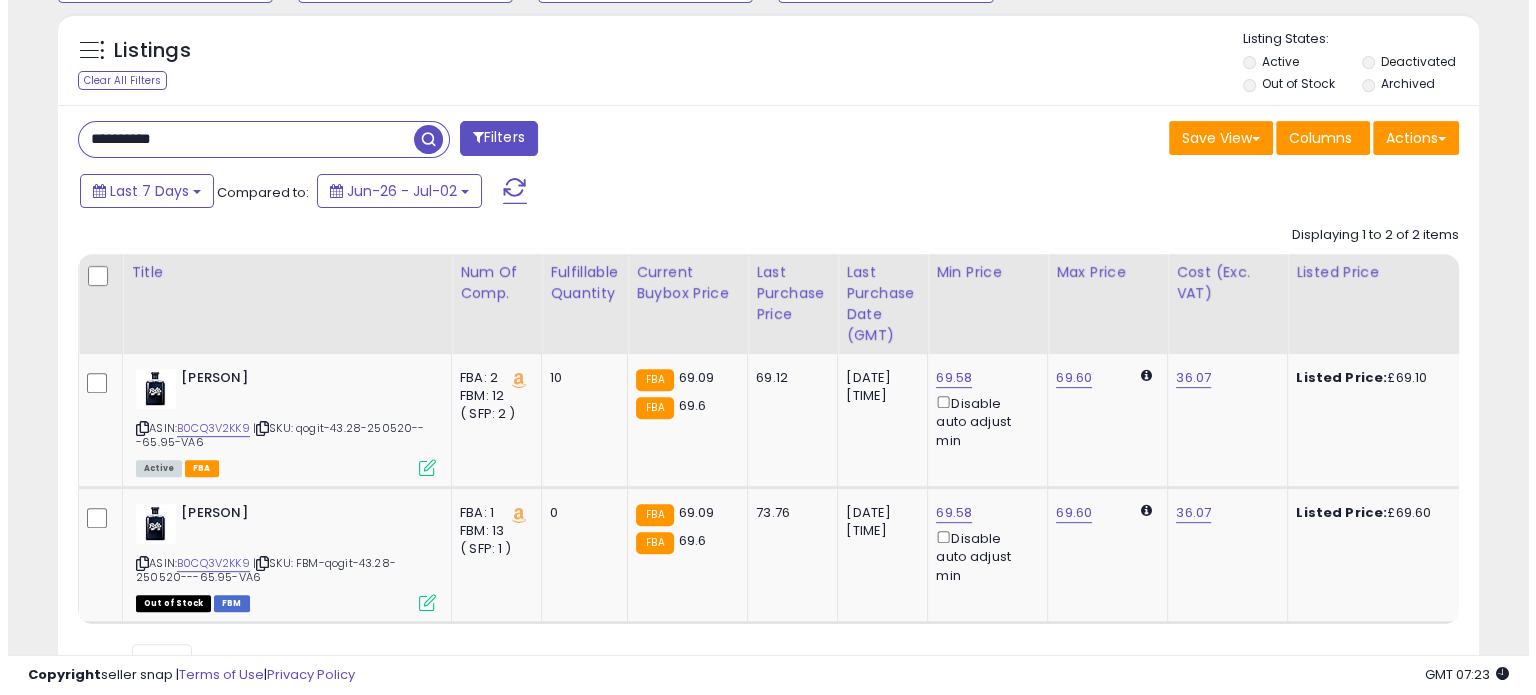 scroll, scrollTop: 544, scrollLeft: 0, axis: vertical 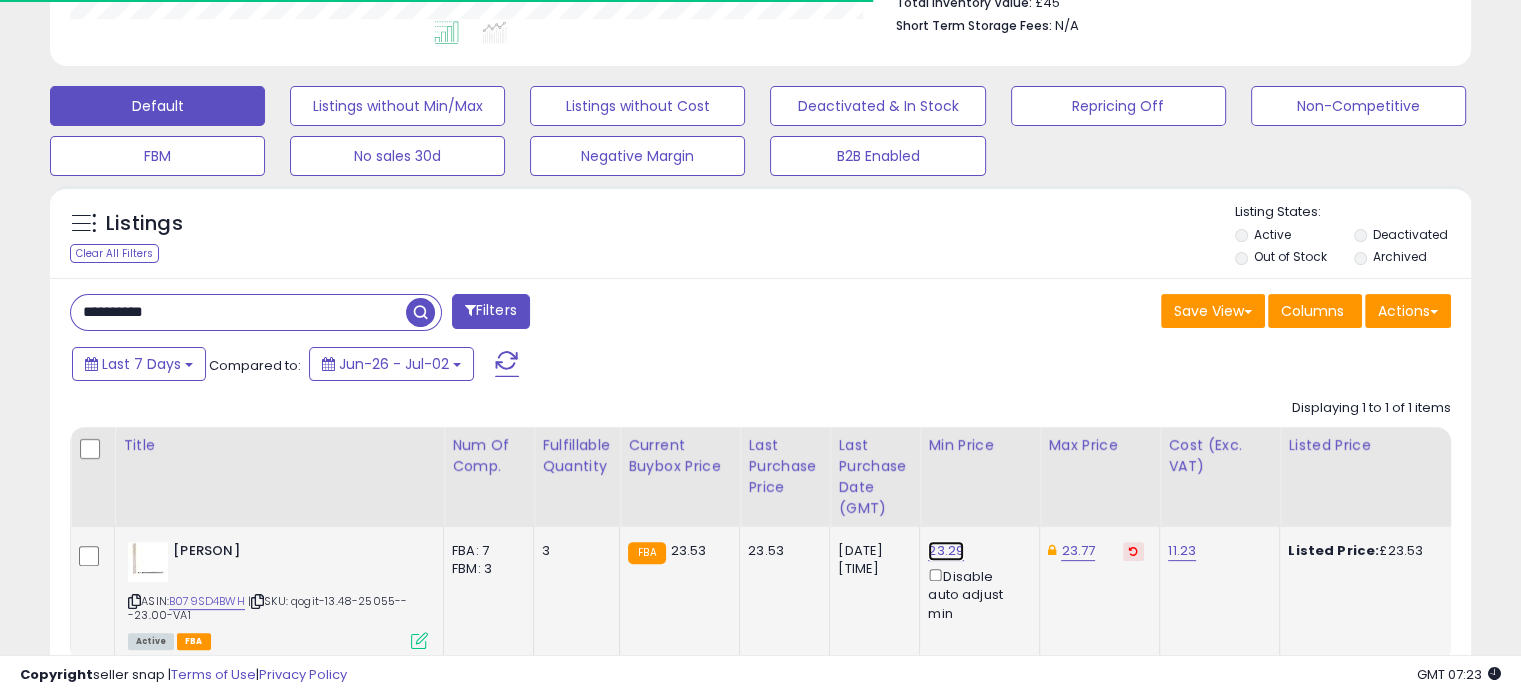 click on "23.29" at bounding box center (946, 551) 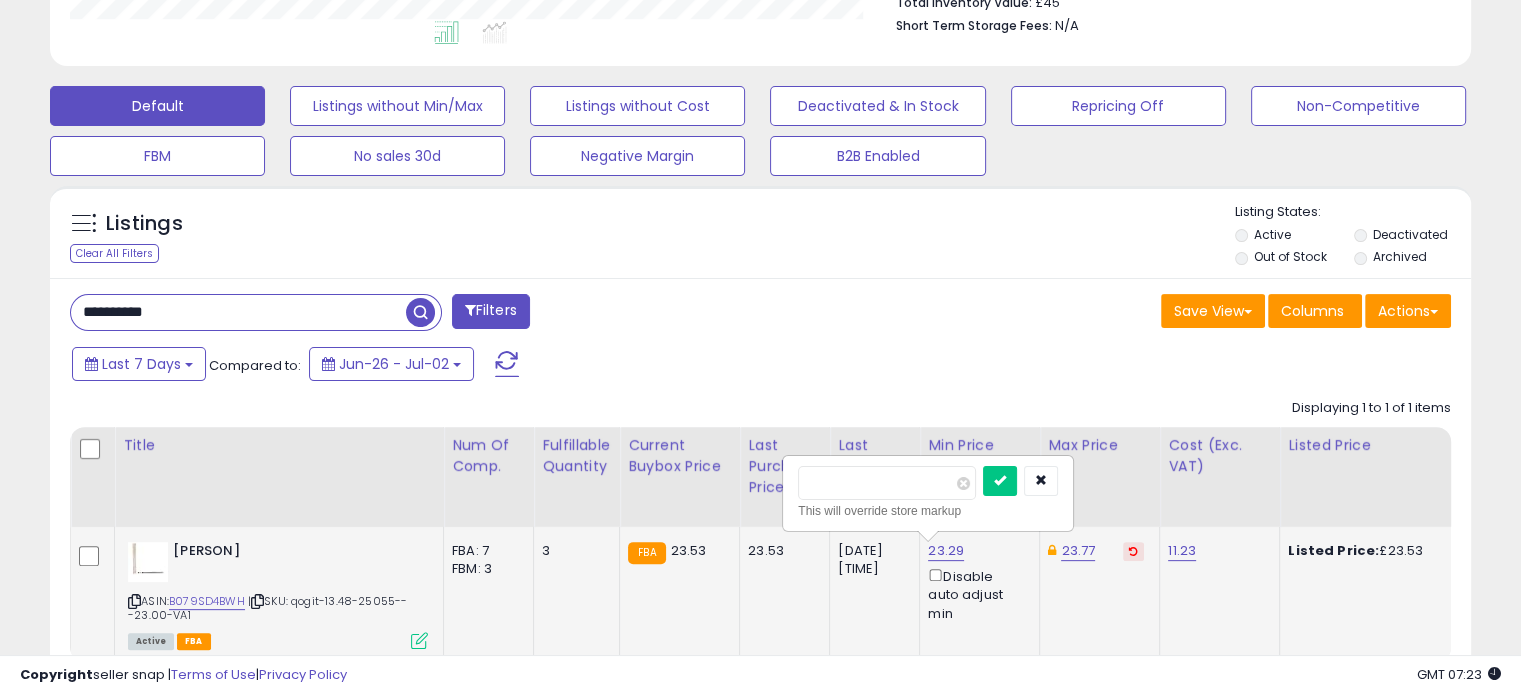 scroll, scrollTop: 999589, scrollLeft: 999176, axis: both 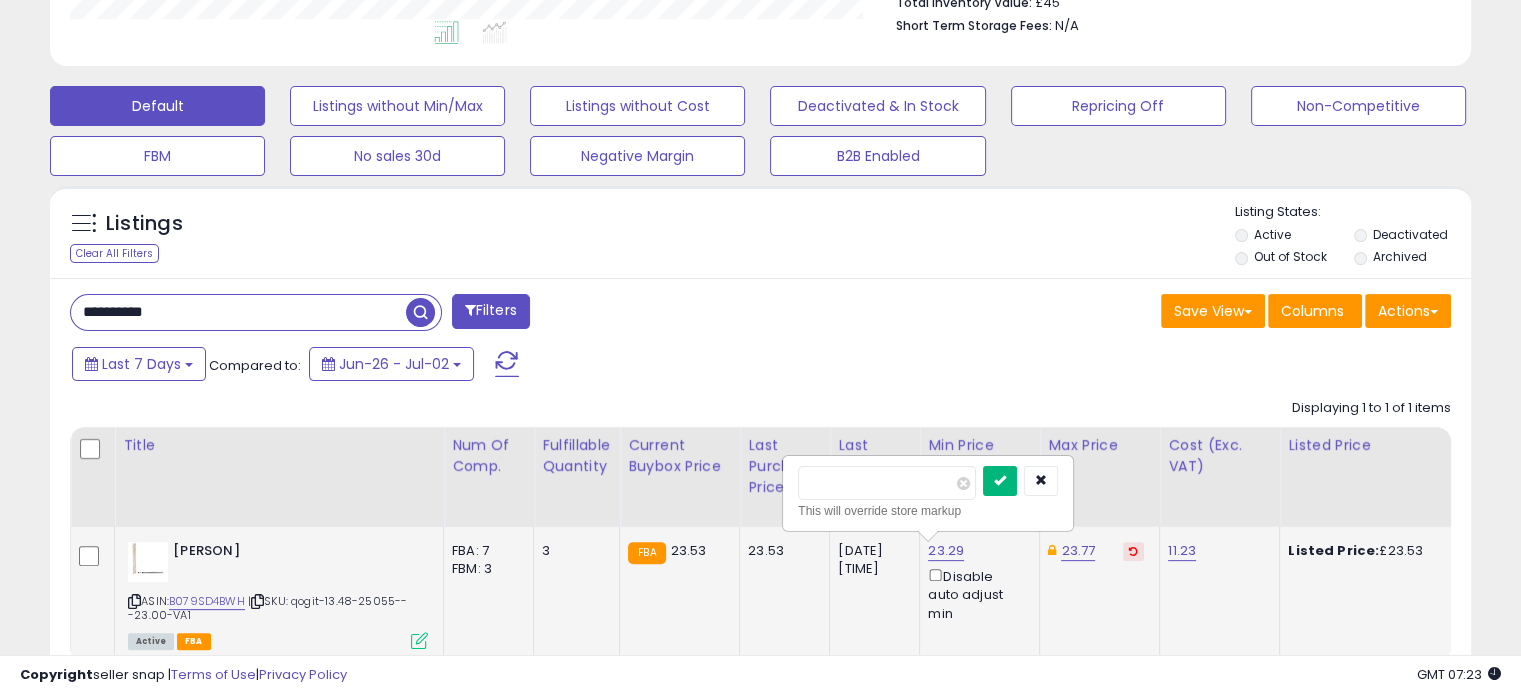 type on "*****" 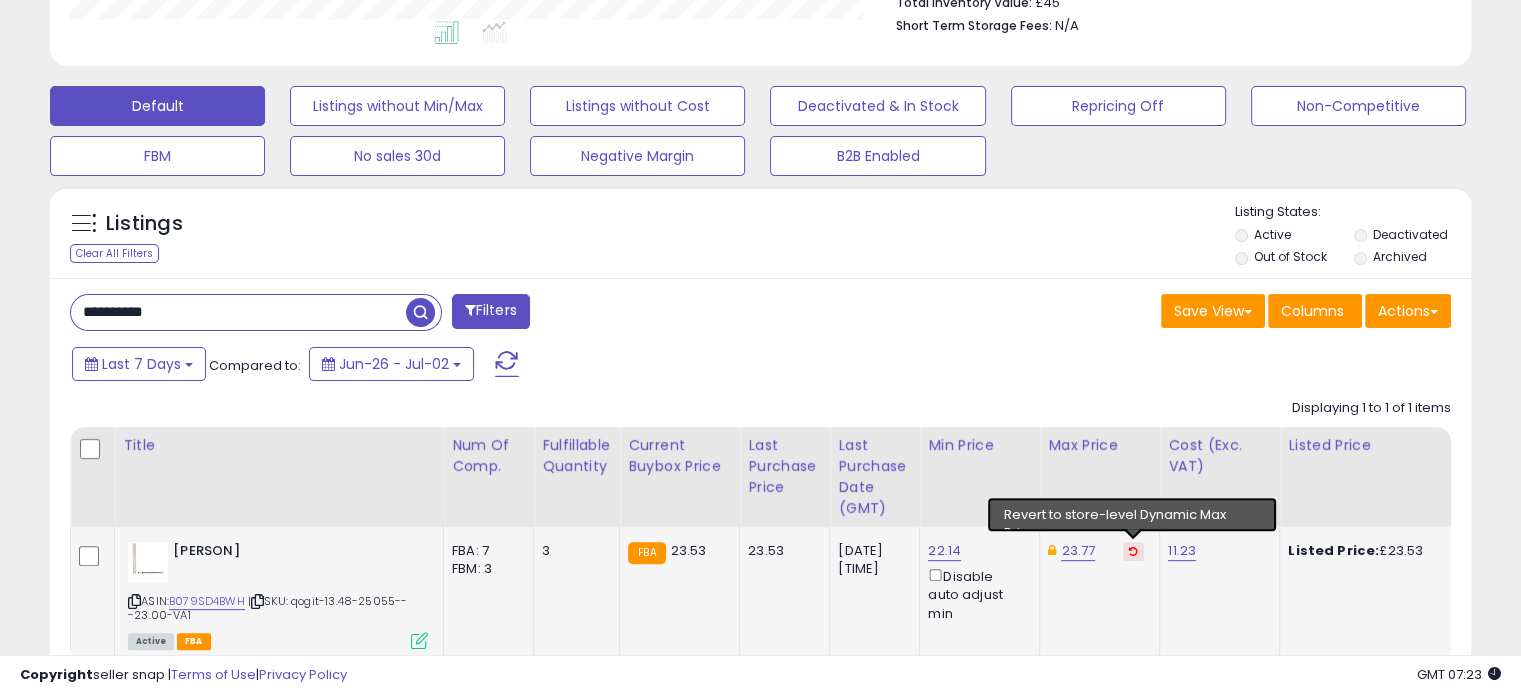 click at bounding box center [1133, 551] 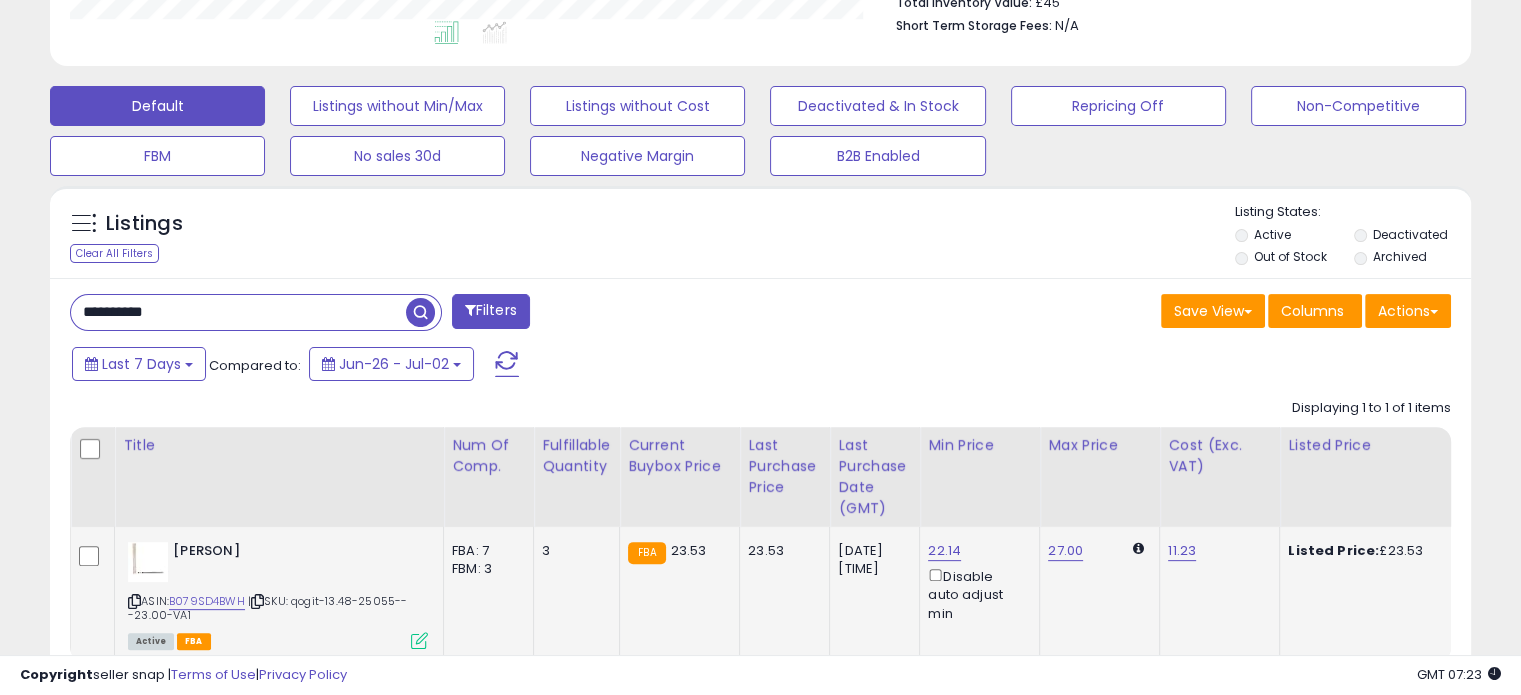 click on "27.00" 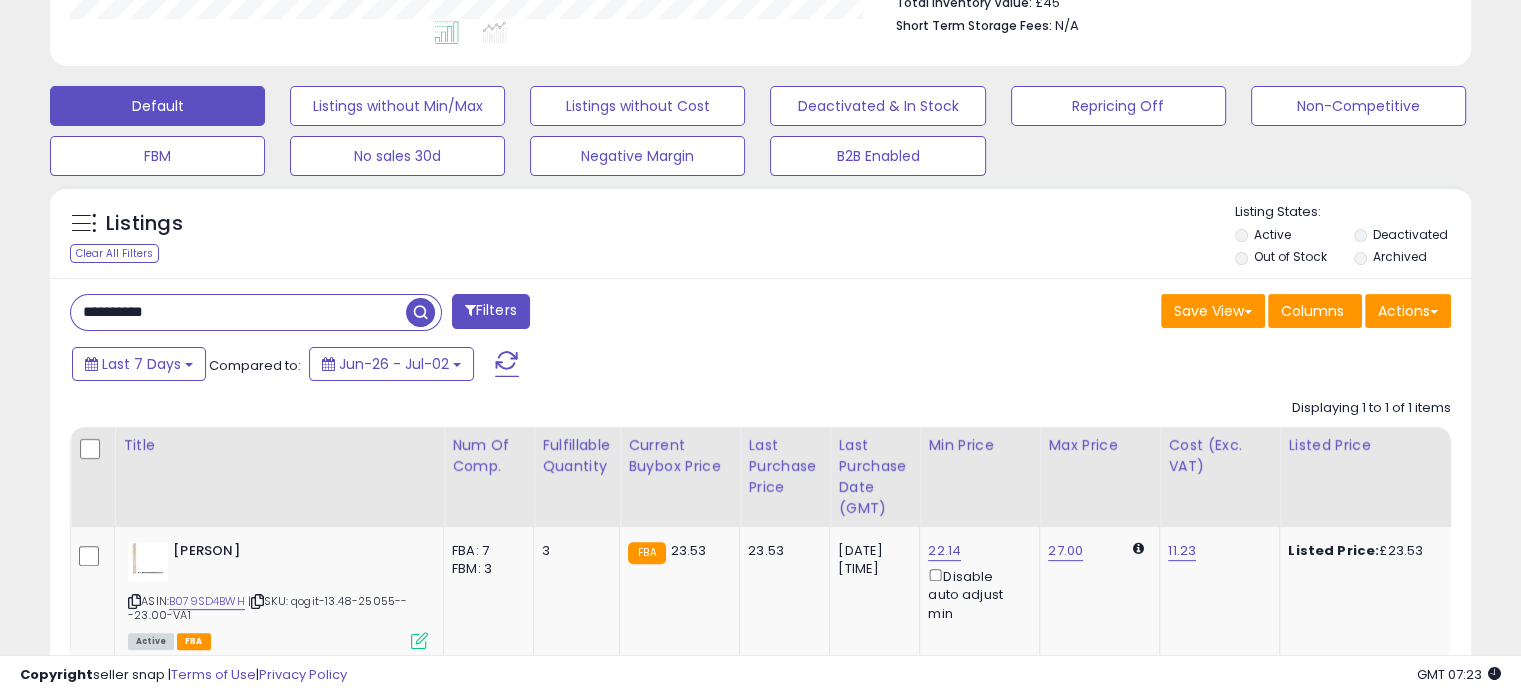click on "**********" at bounding box center [238, 312] 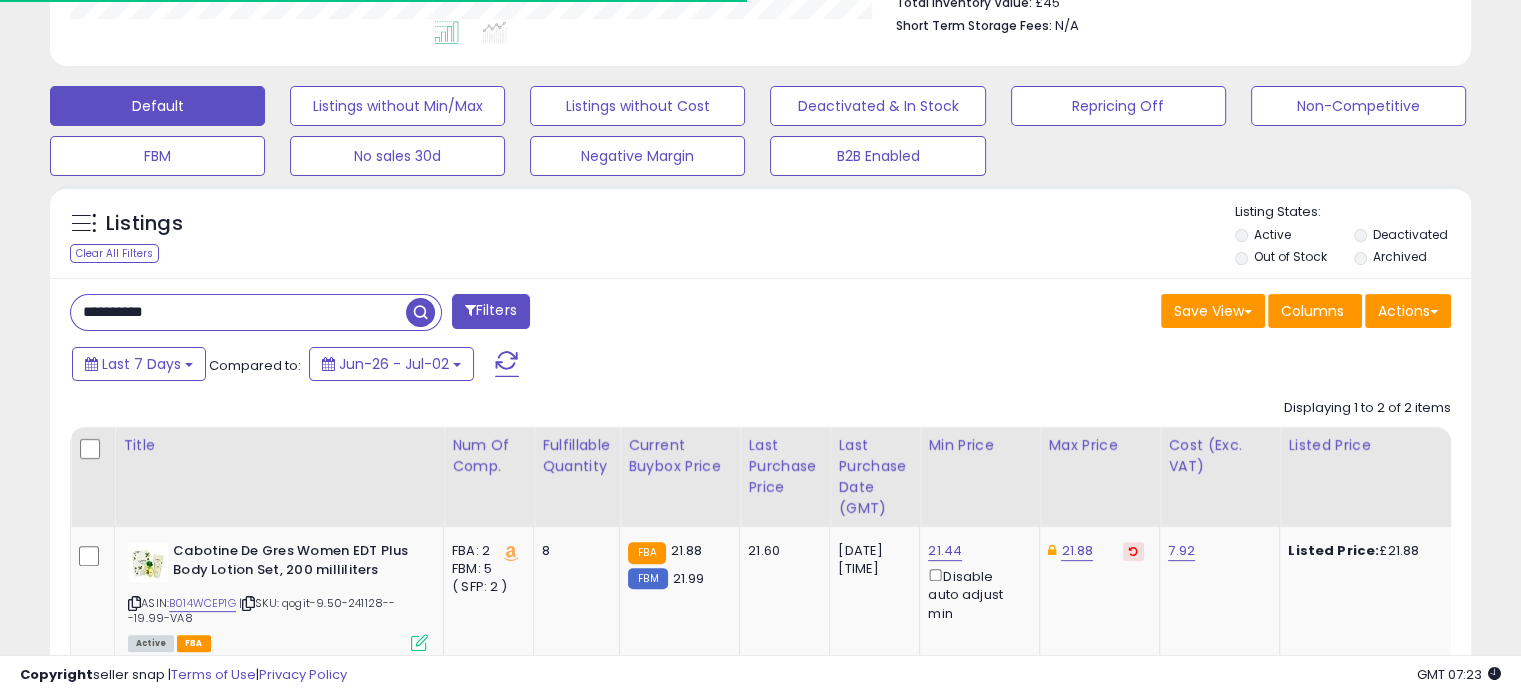 scroll, scrollTop: 409, scrollLeft: 822, axis: both 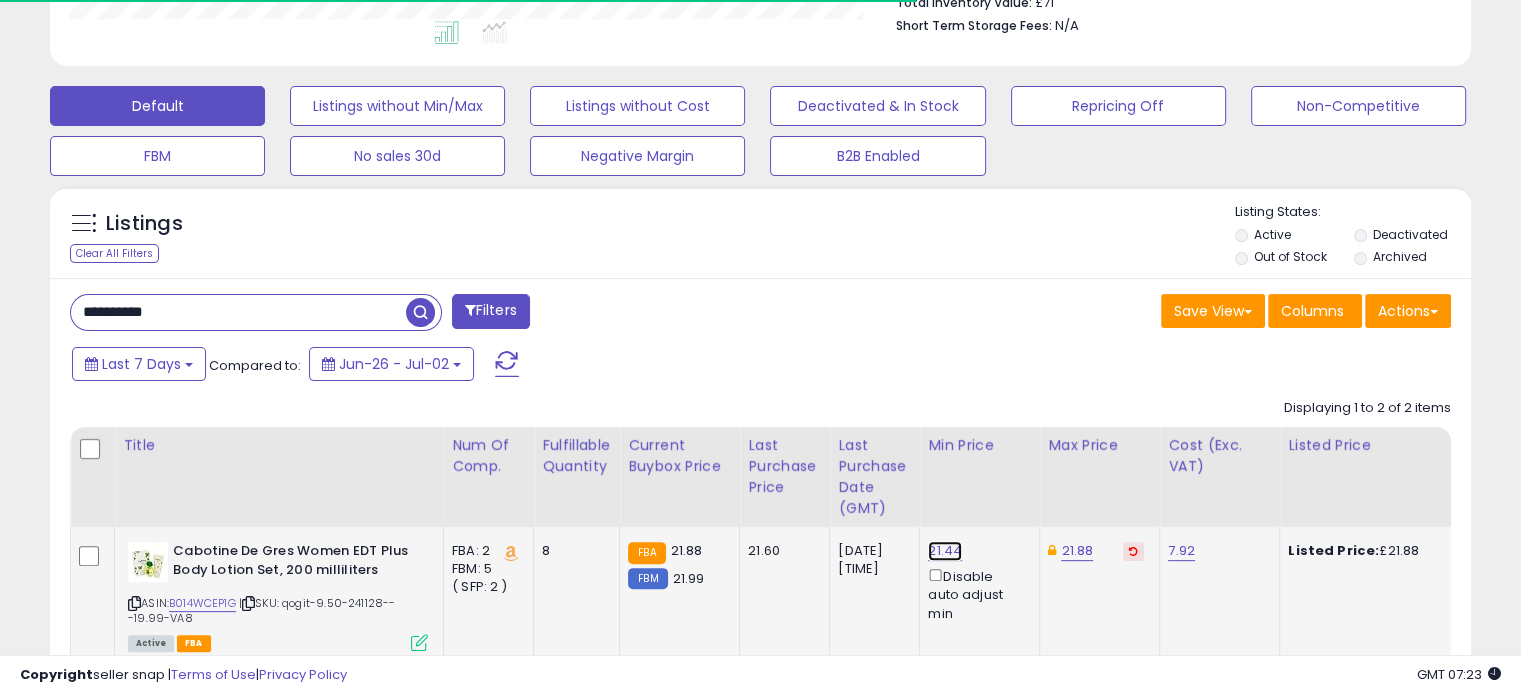 click on "21.44" at bounding box center [945, 551] 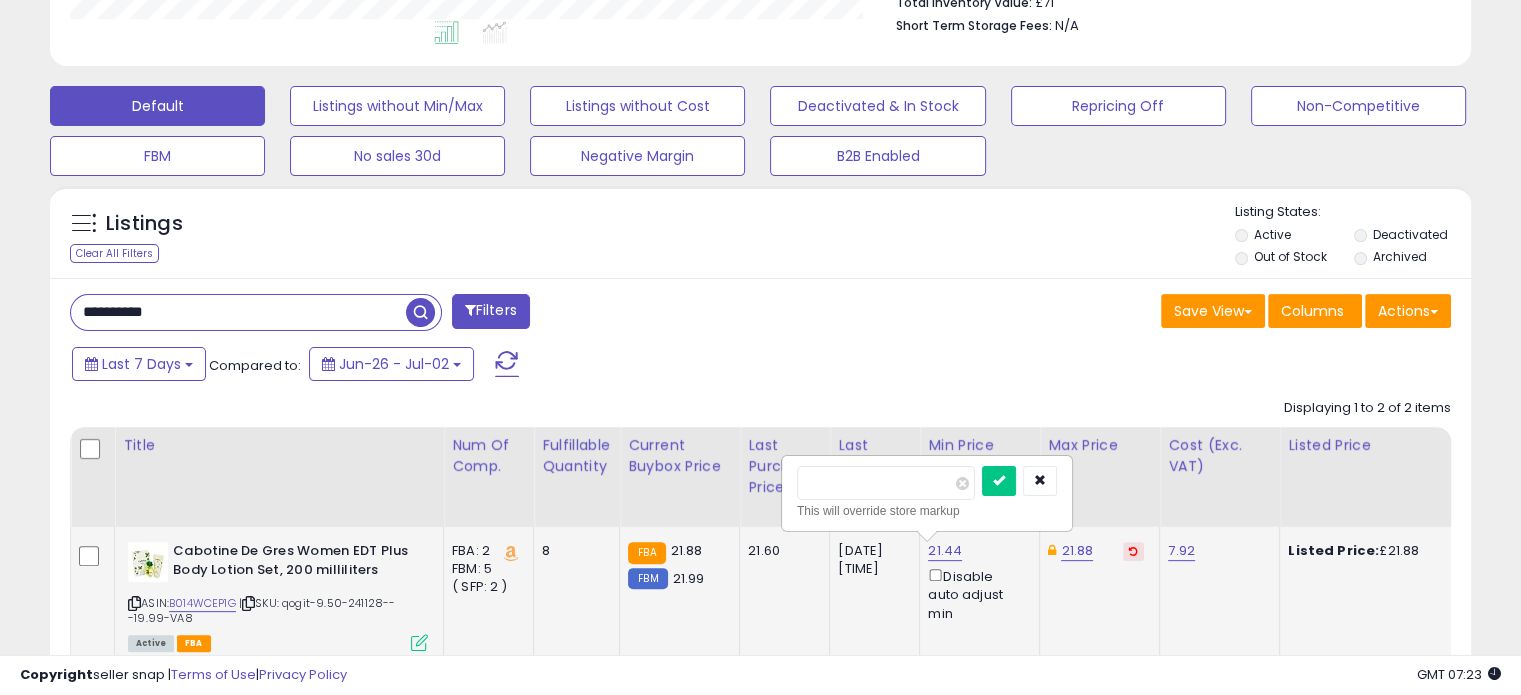 scroll, scrollTop: 999589, scrollLeft: 999176, axis: both 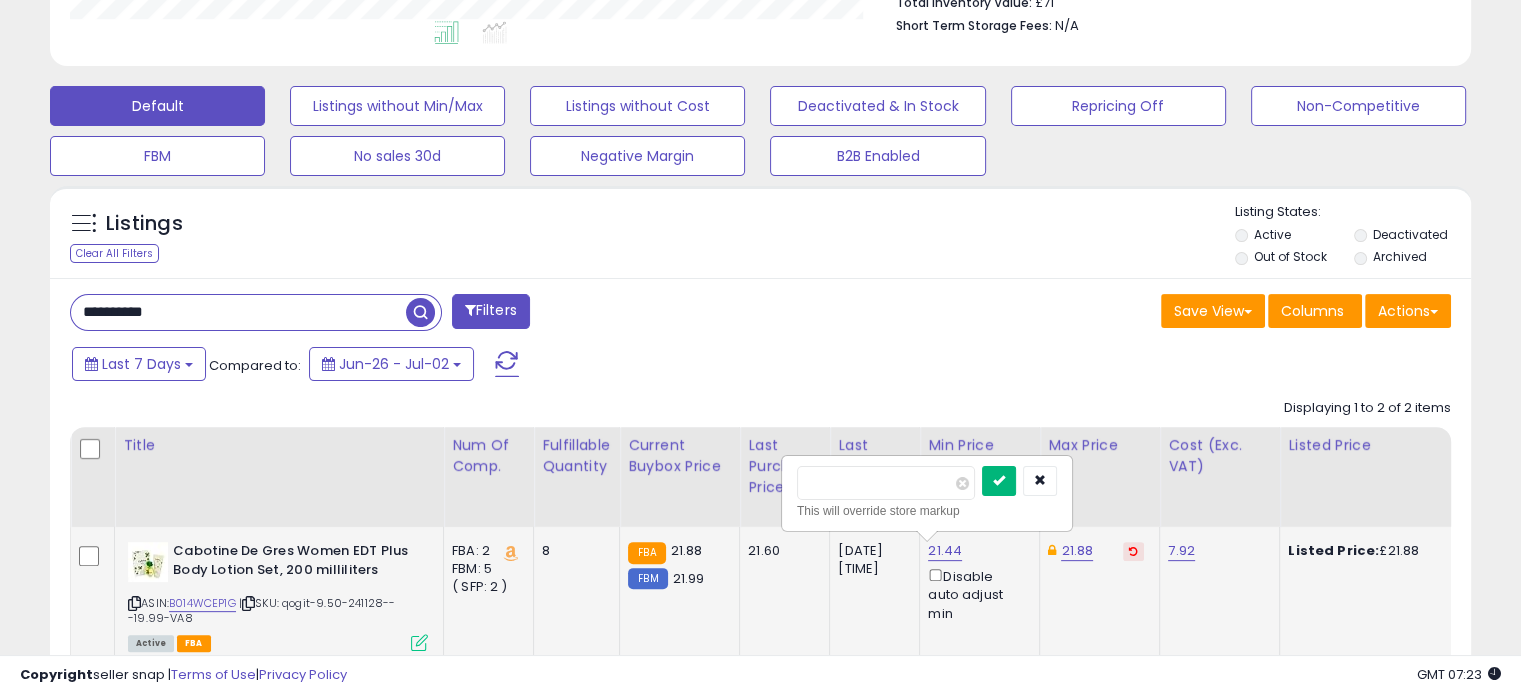 type on "*****" 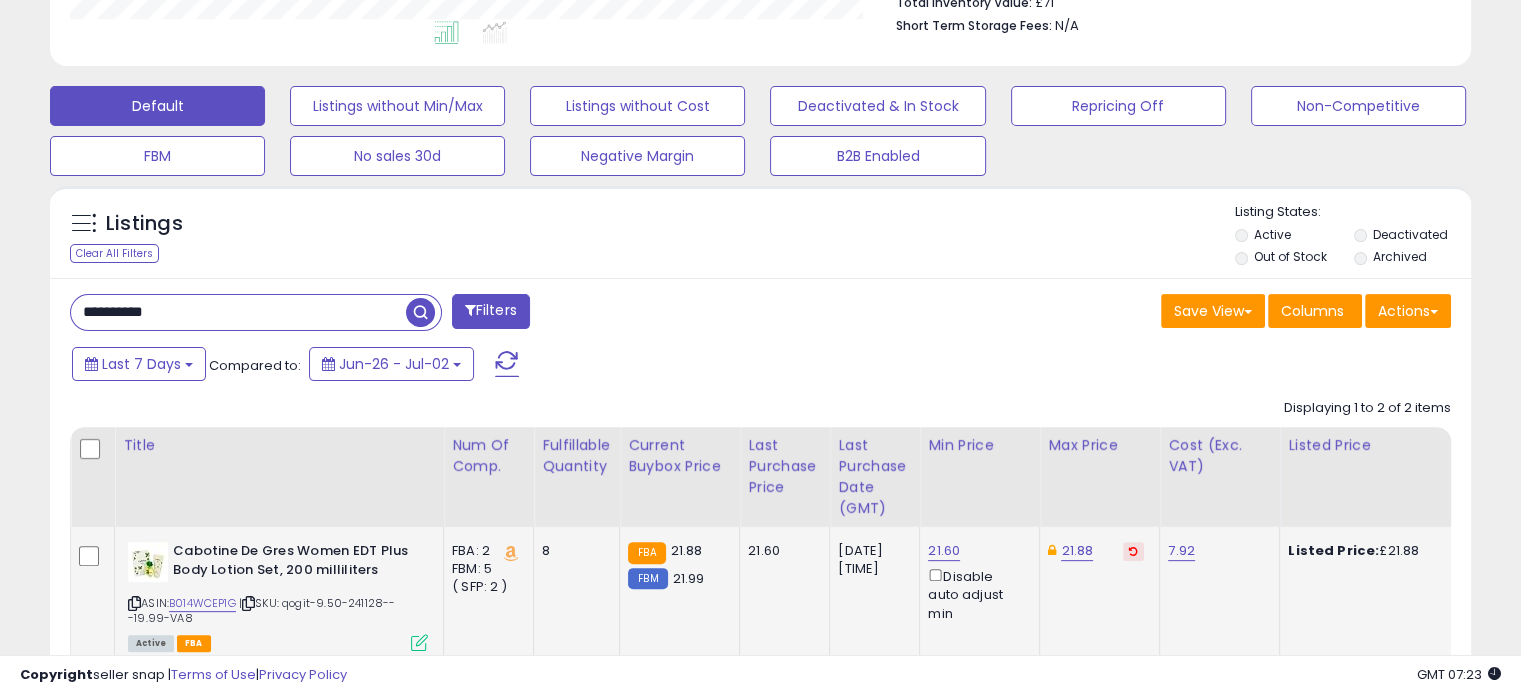 drag, startPoint x: 1132, startPoint y: 550, endPoint x: 1134, endPoint y: 561, distance: 11.18034 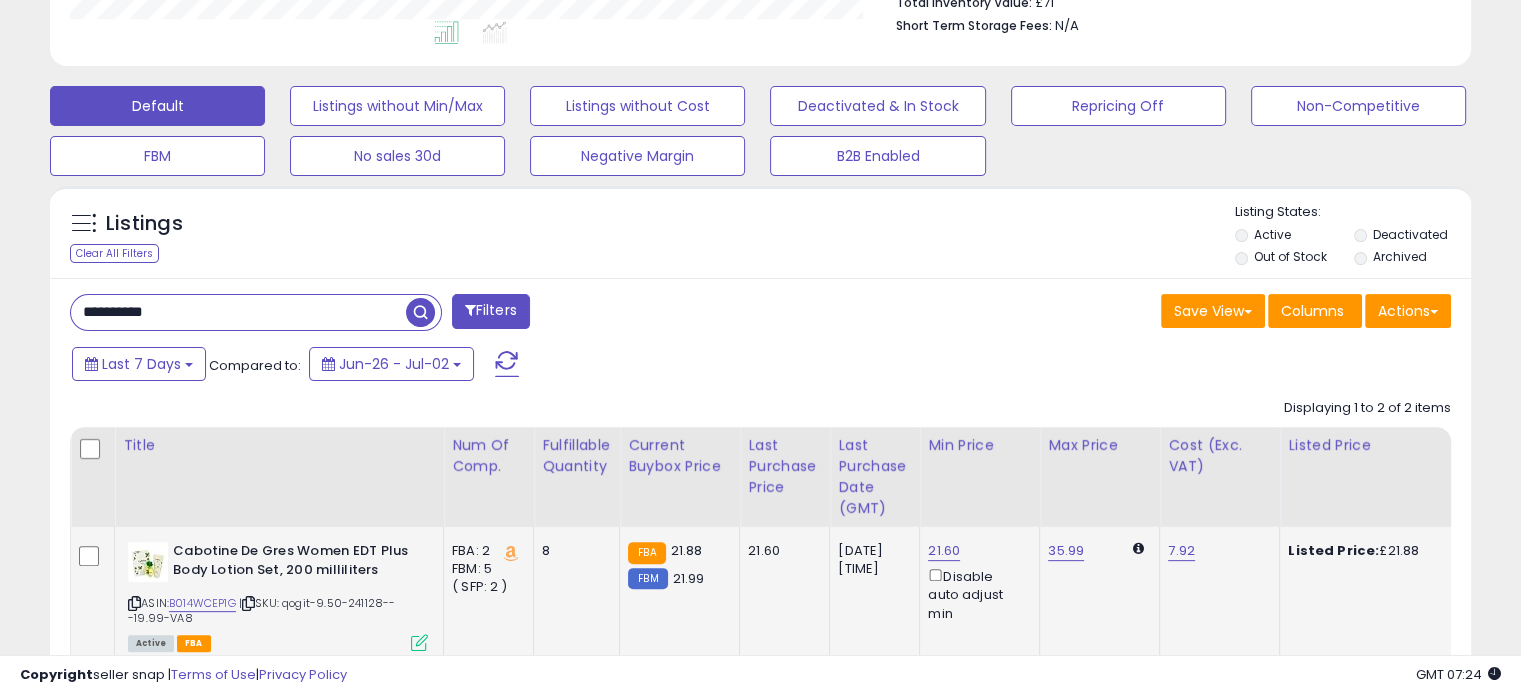 click on "35.99" 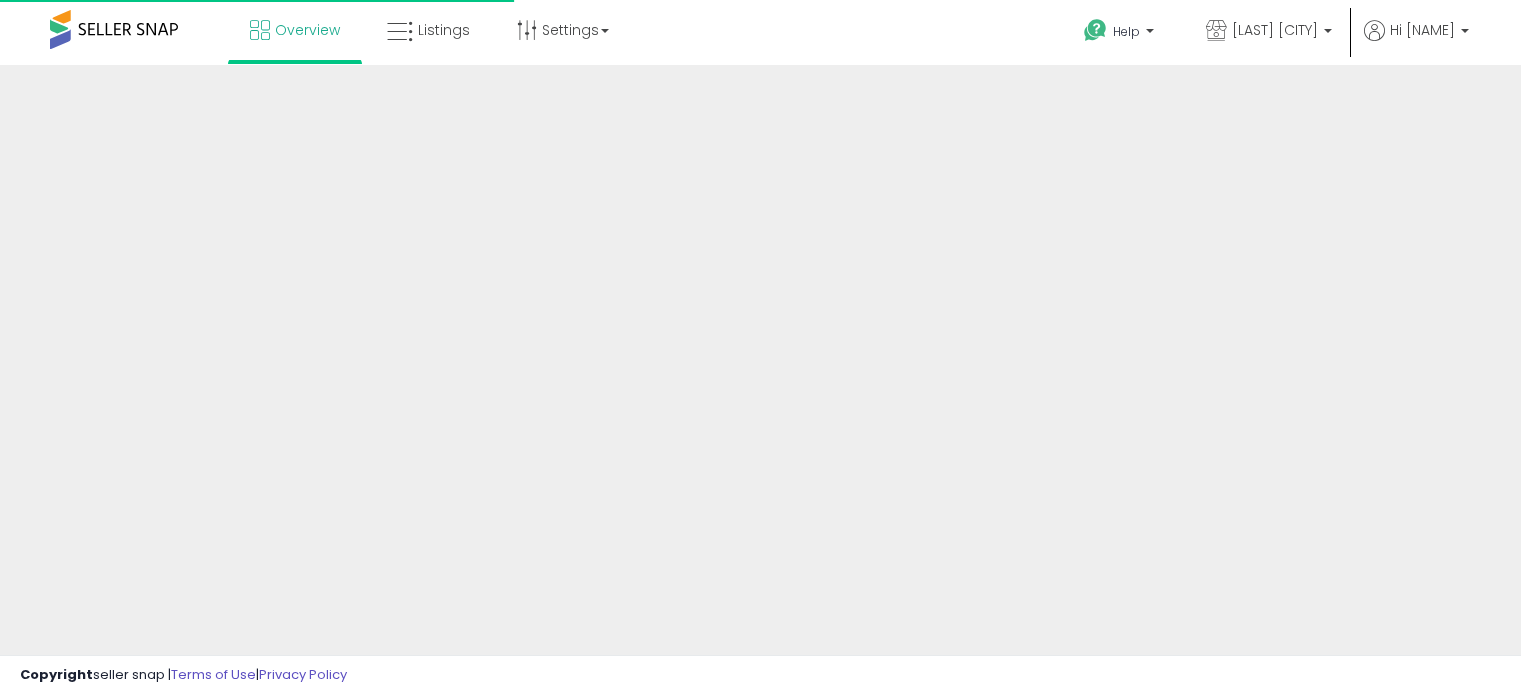 scroll, scrollTop: 0, scrollLeft: 0, axis: both 